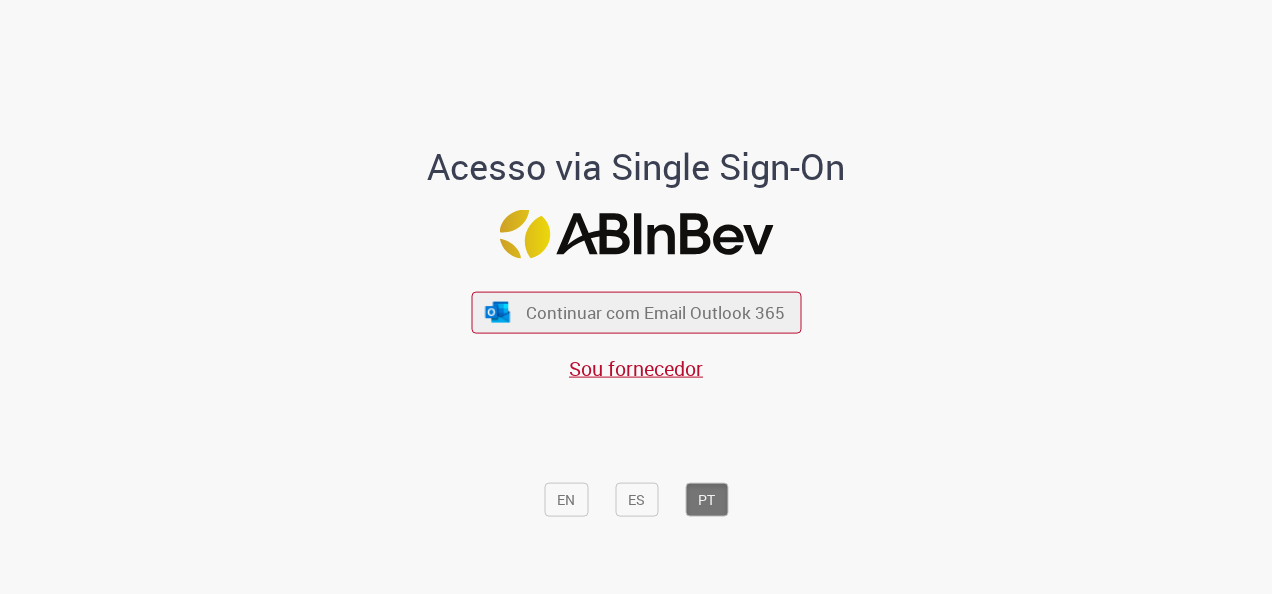 scroll, scrollTop: 0, scrollLeft: 0, axis: both 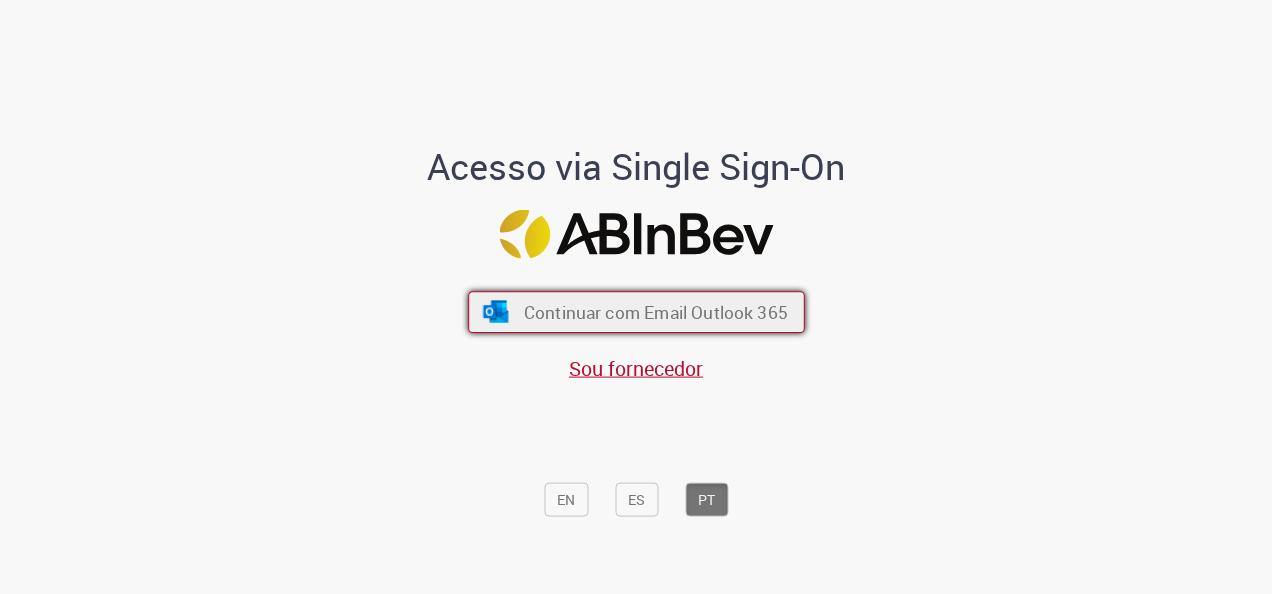 click on "Continuar com Email Outlook 365" at bounding box center (655, 312) 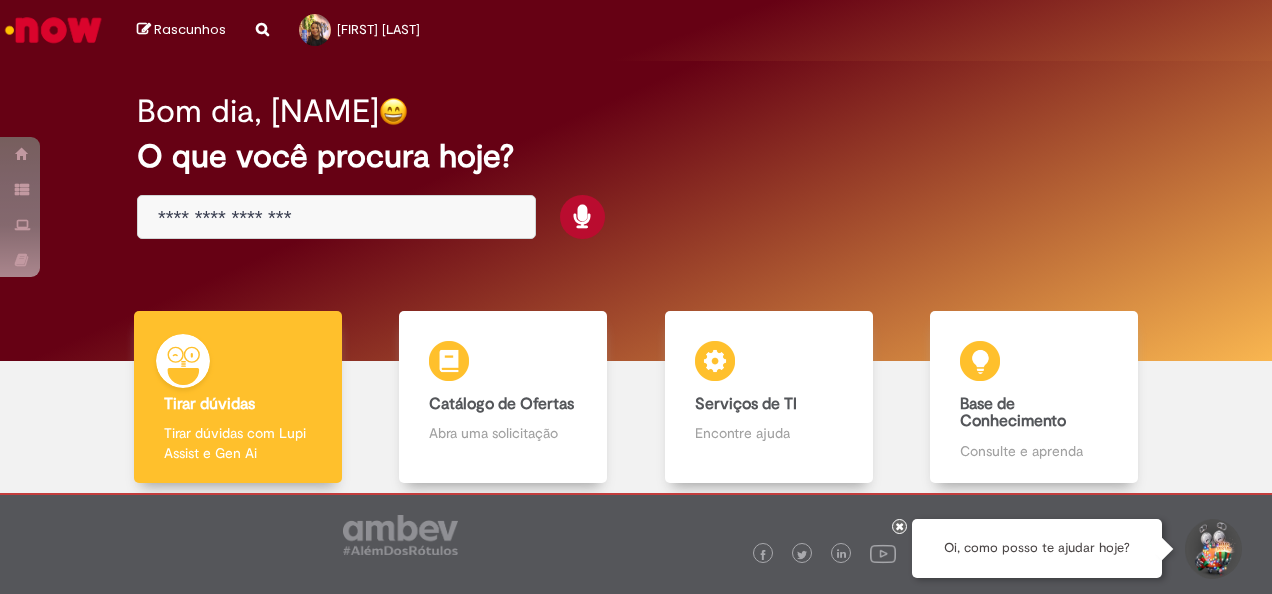 scroll, scrollTop: 0, scrollLeft: 0, axis: both 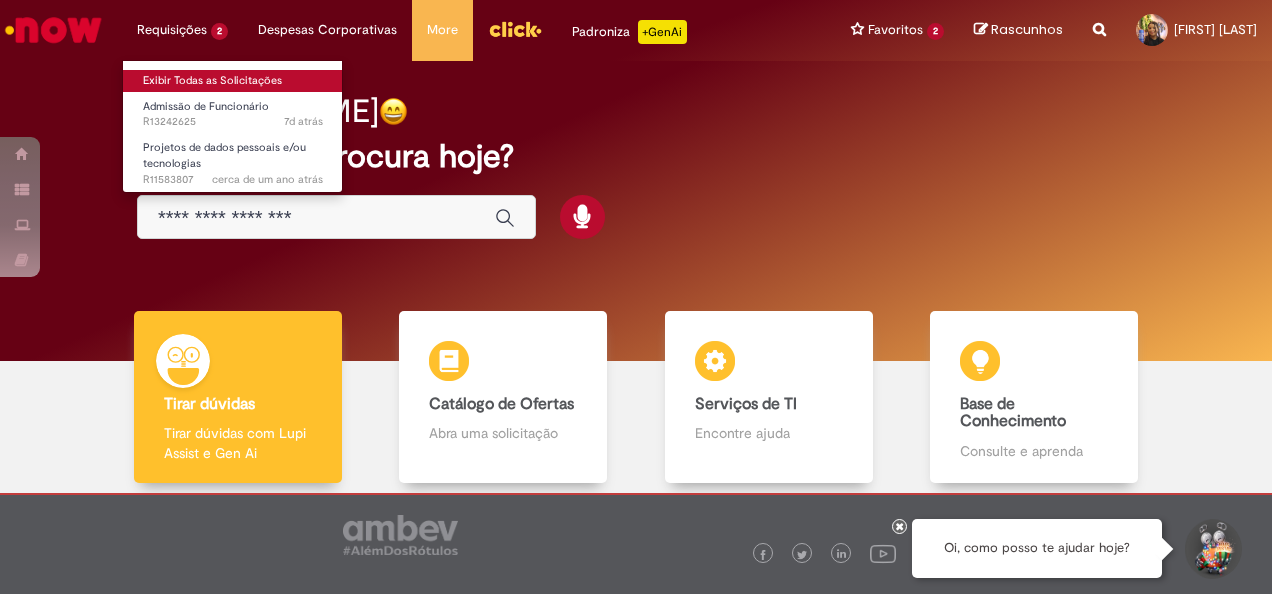 click on "Exibir Todas as Solicitações" at bounding box center (233, 81) 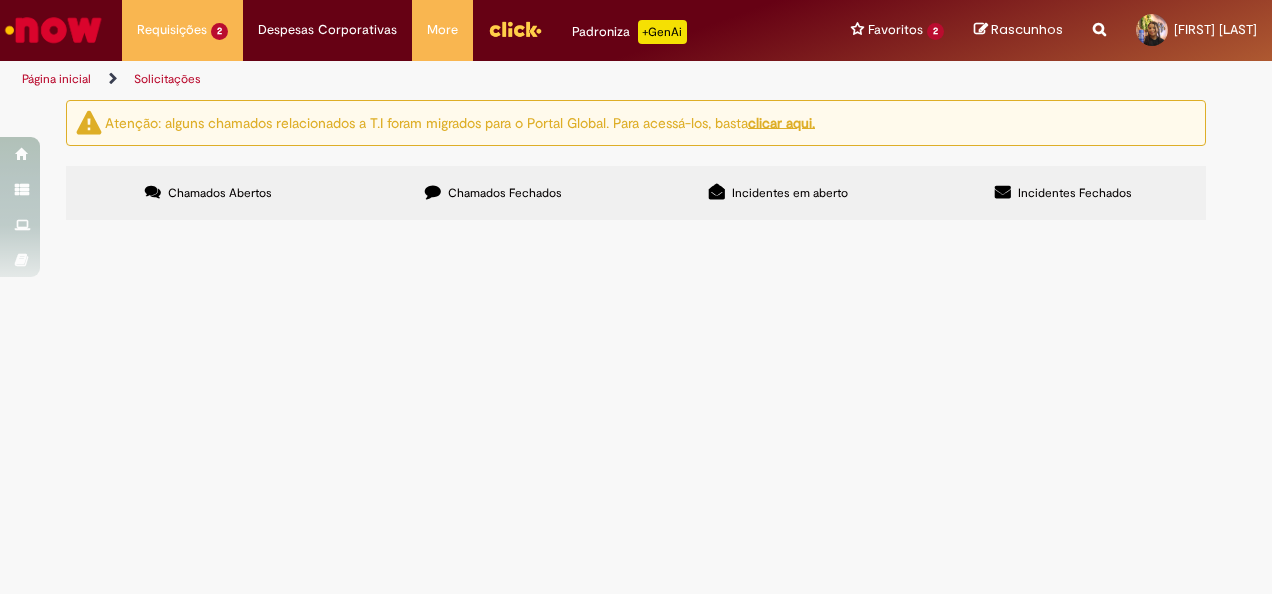 click on "Chamados Fechados" at bounding box center (493, 193) 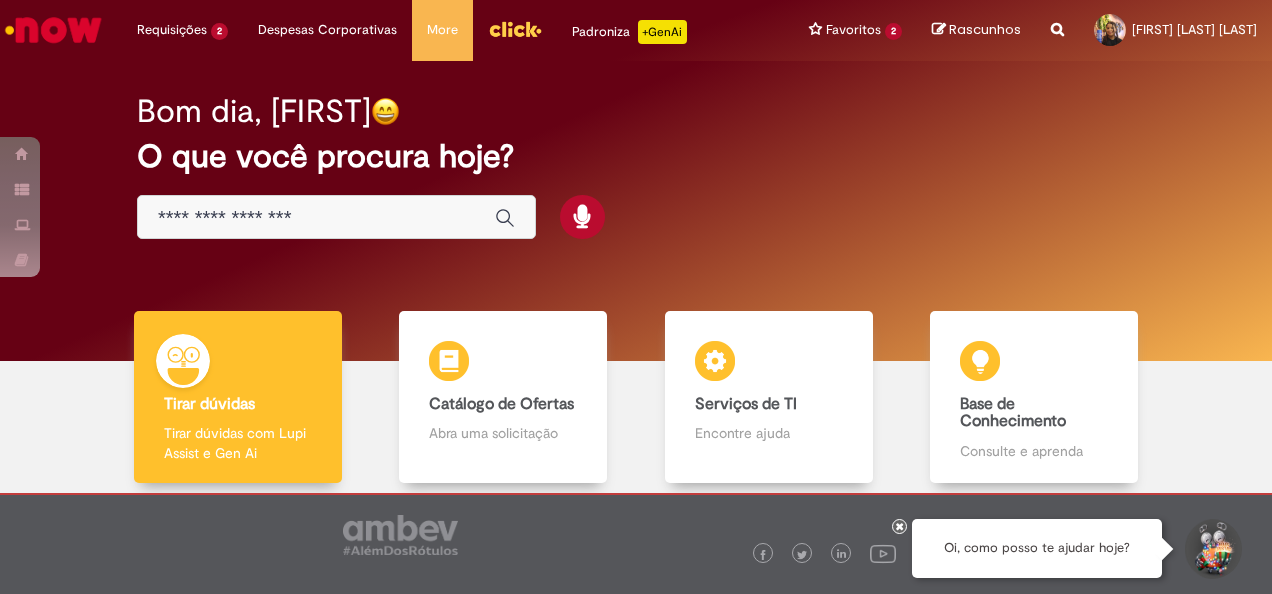 scroll, scrollTop: 0, scrollLeft: 0, axis: both 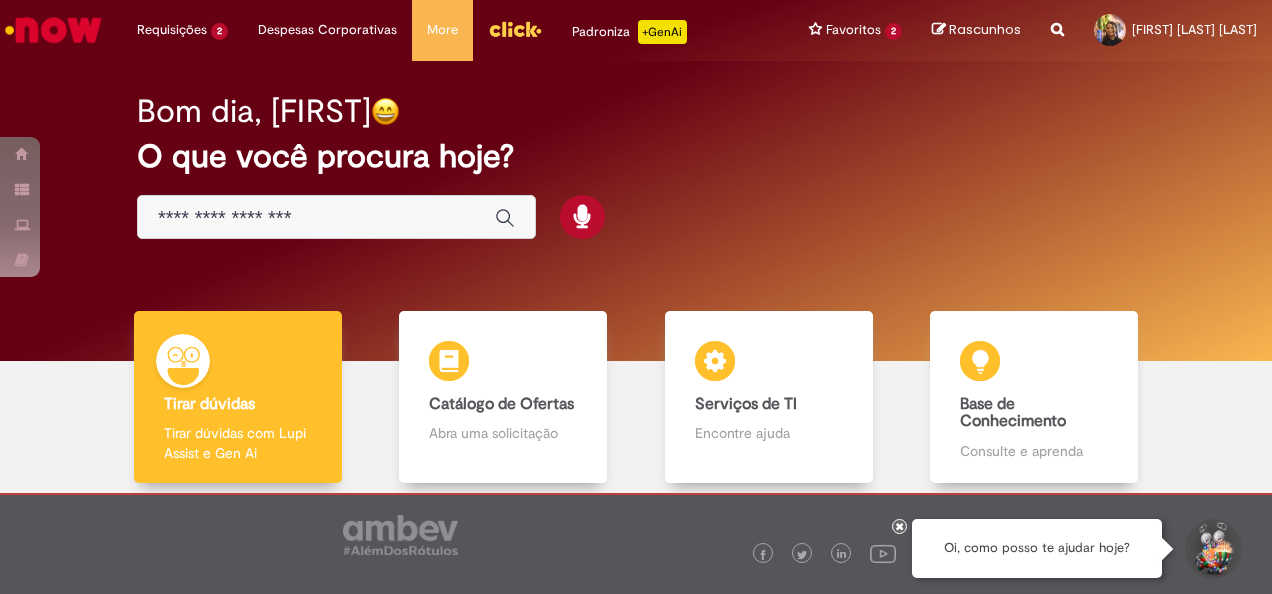 click on "Bom dia, Kelly
O que você procura hoje?" at bounding box center (636, 167) 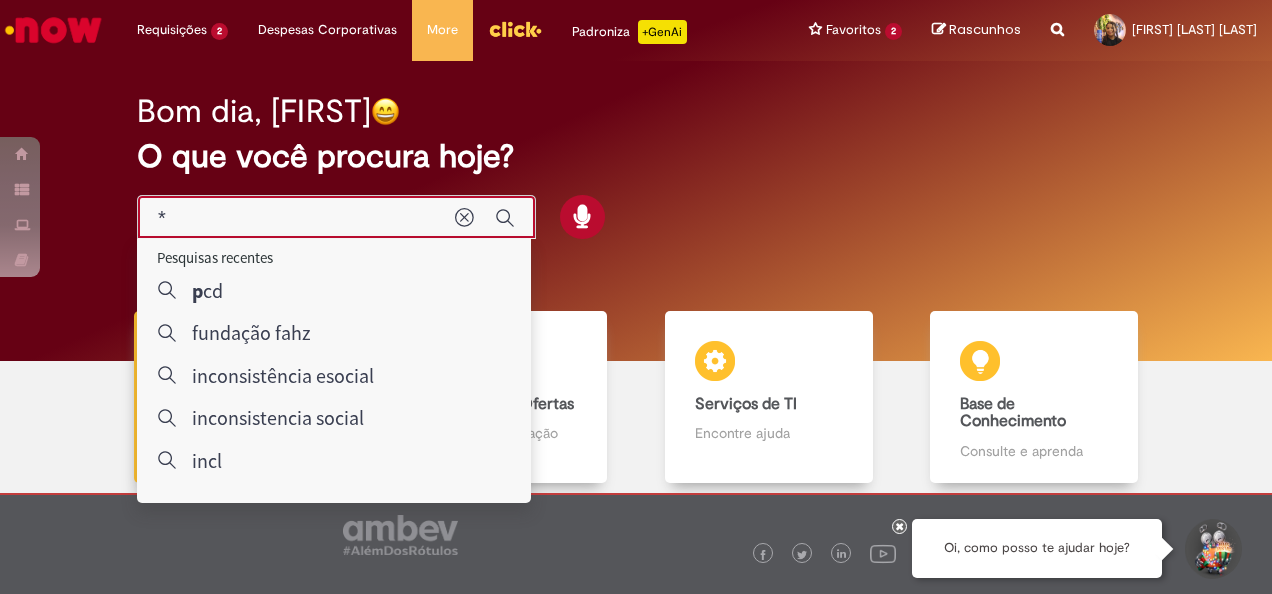 type on "**" 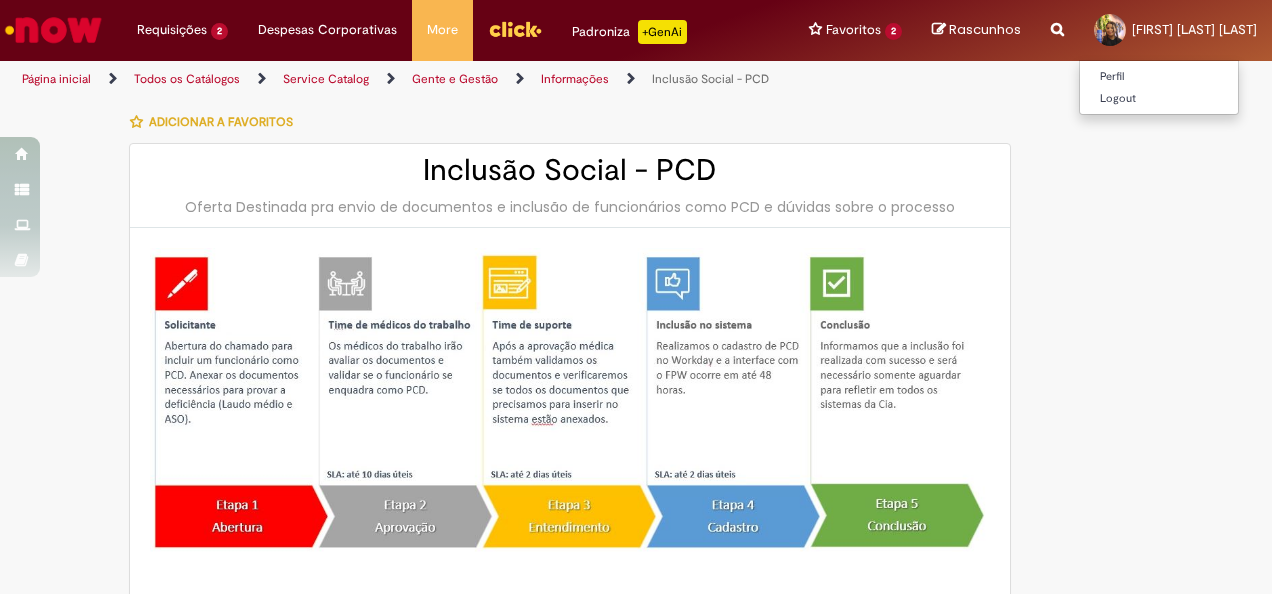 type on "********" 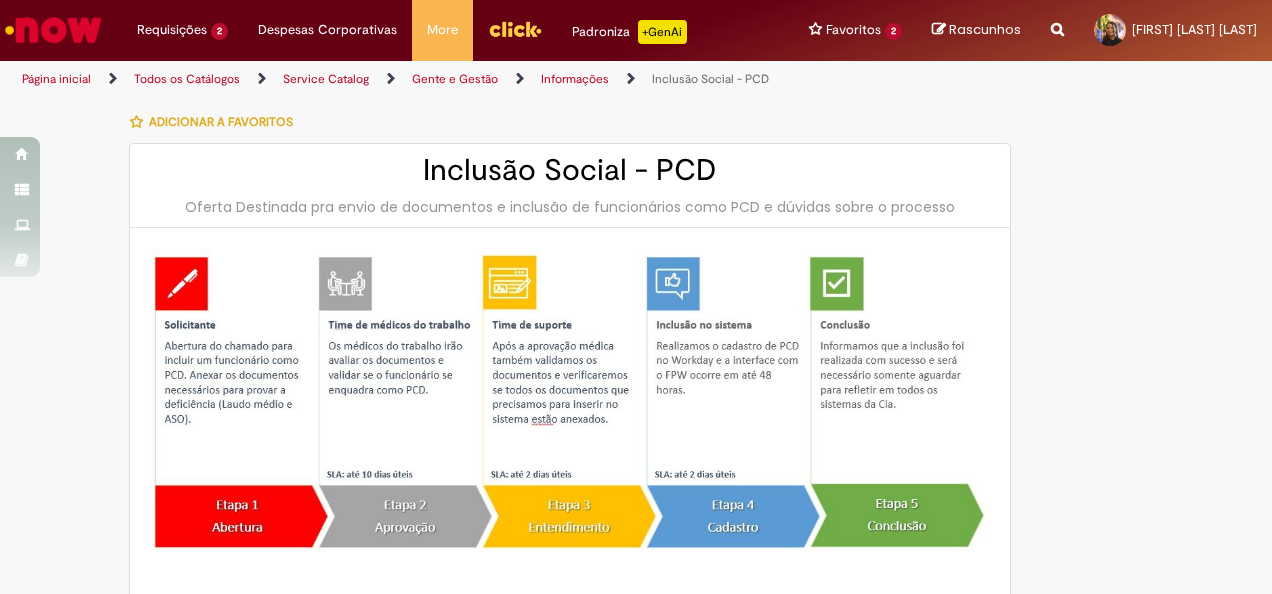 click on "**********" at bounding box center (636, 824) 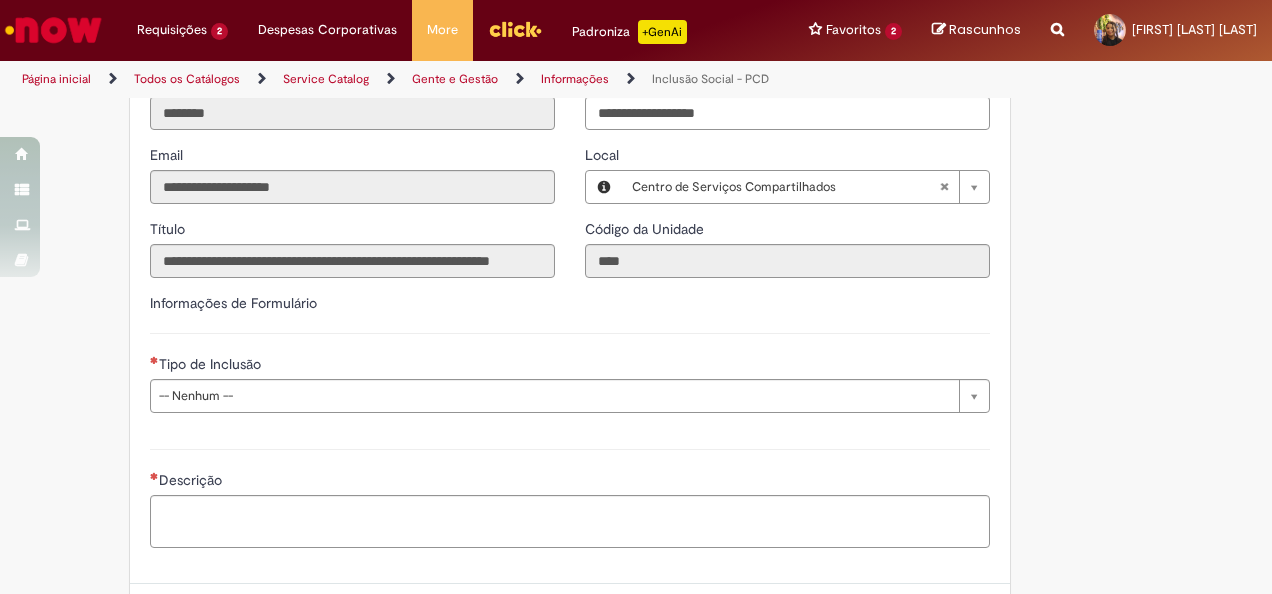 scroll, scrollTop: 788, scrollLeft: 0, axis: vertical 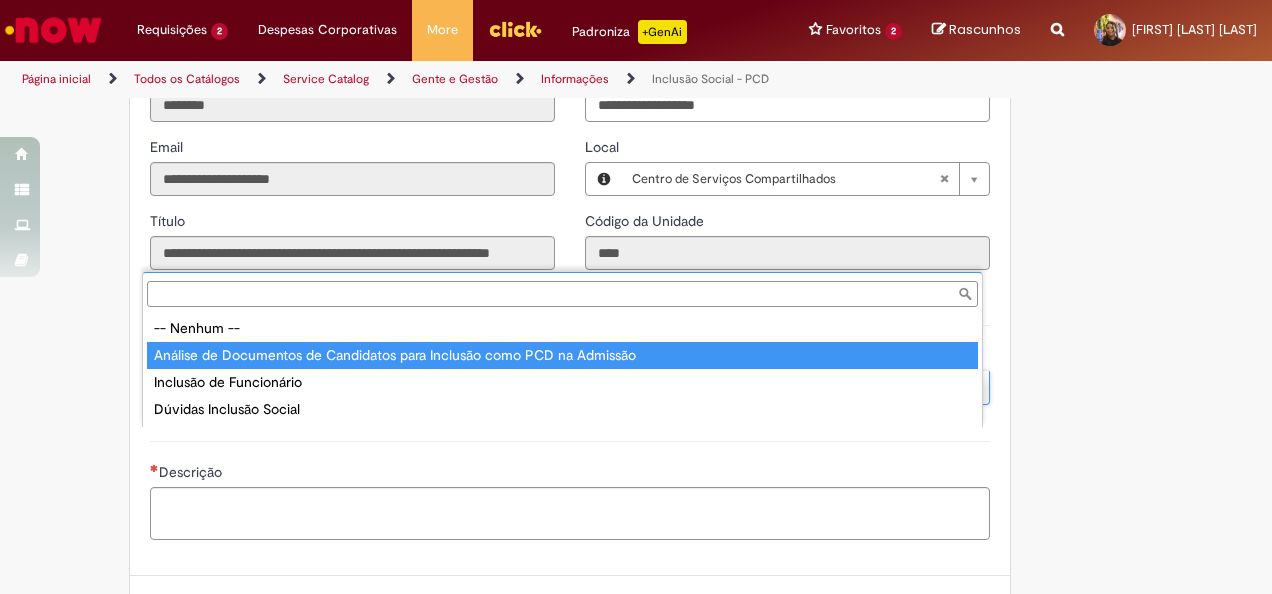 type on "**********" 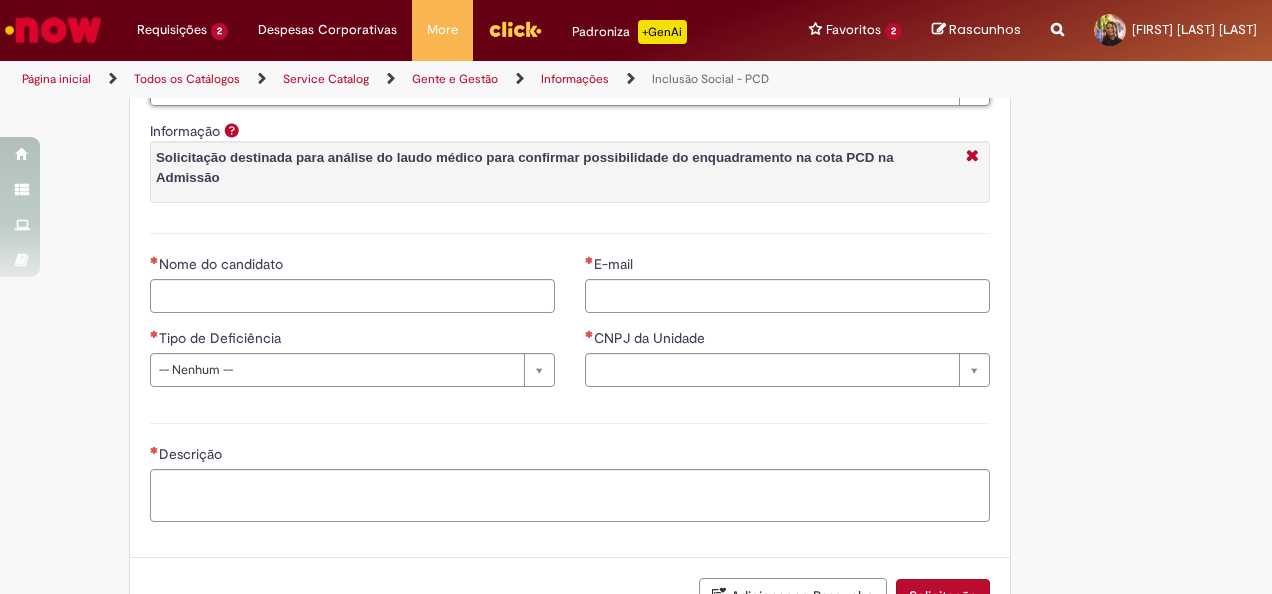 scroll, scrollTop: 1088, scrollLeft: 0, axis: vertical 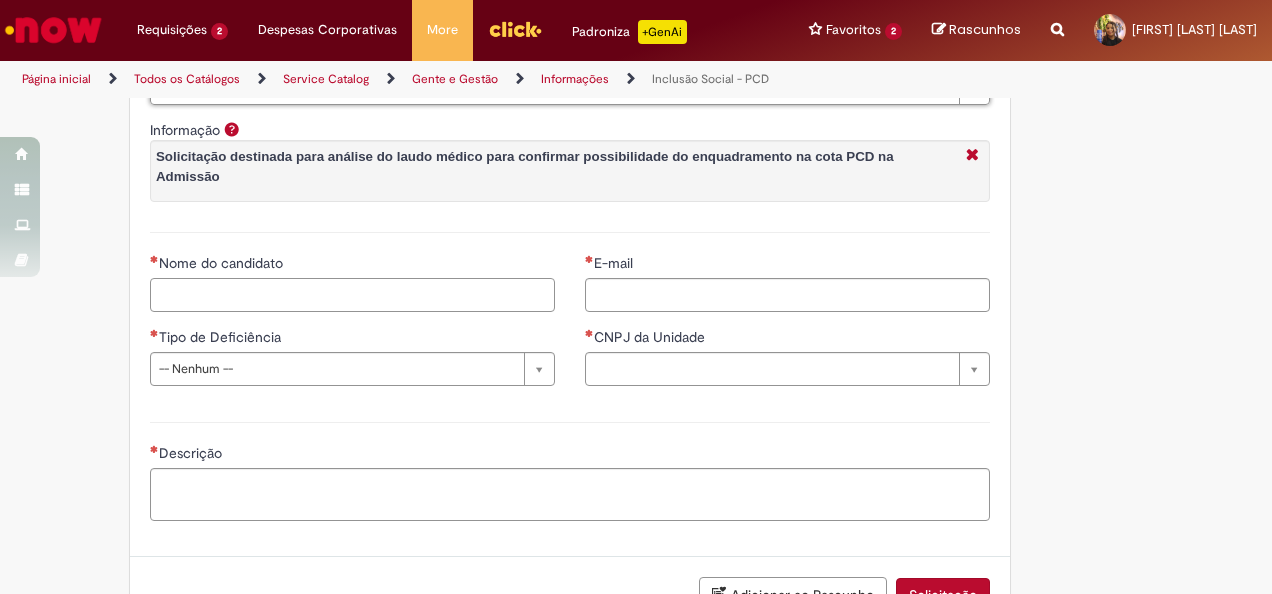 click on "Nome do candidato" at bounding box center (352, 295) 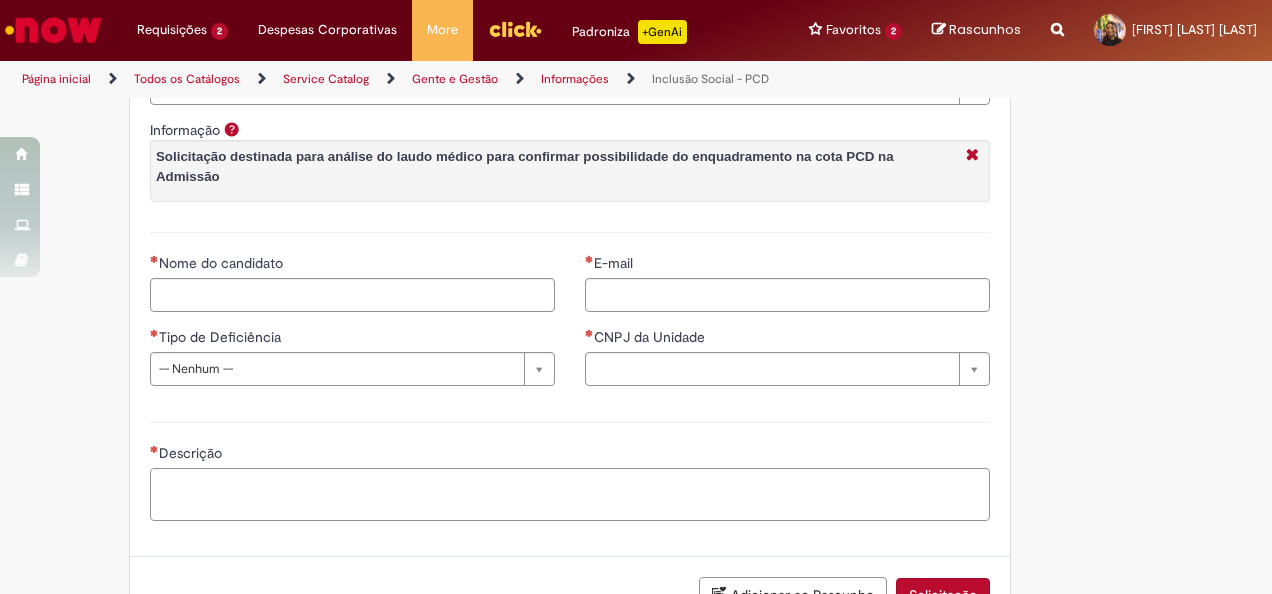 click on "Descrição" at bounding box center (570, 494) 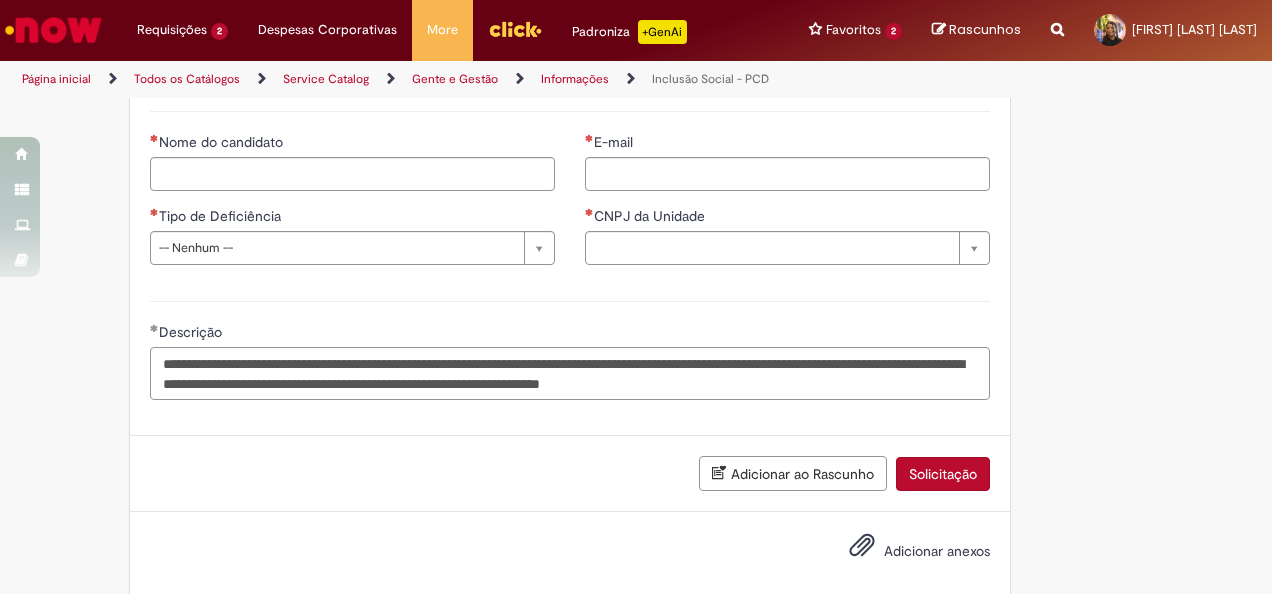 scroll, scrollTop: 1210, scrollLeft: 0, axis: vertical 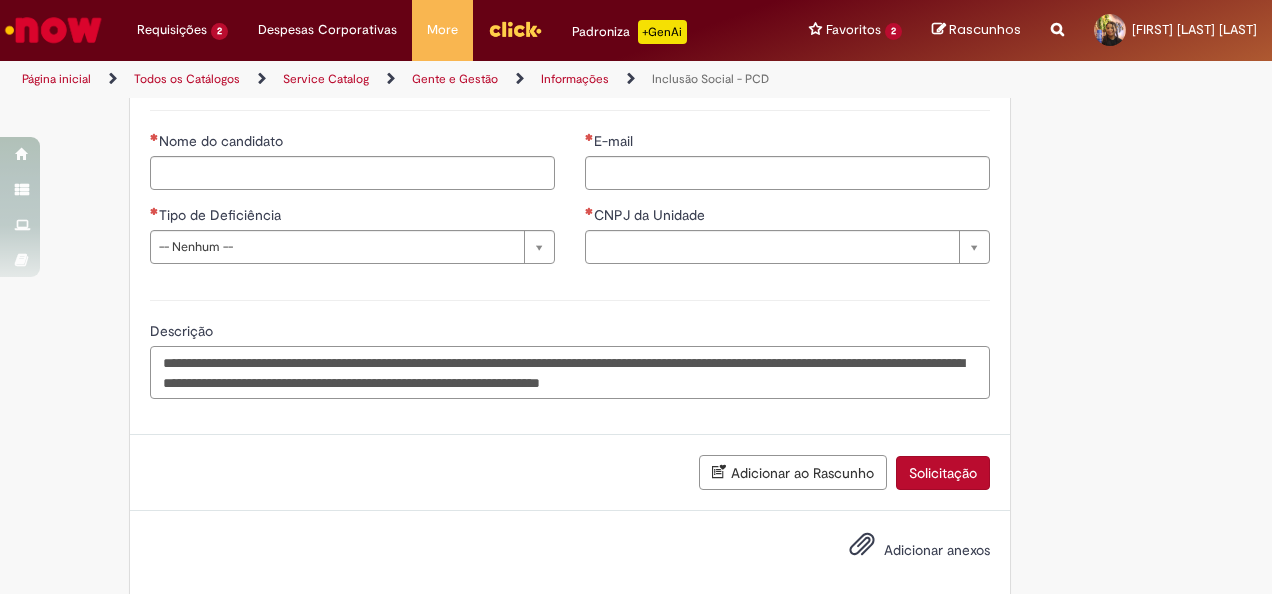 drag, startPoint x: 676, startPoint y: 415, endPoint x: 588, endPoint y: 410, distance: 88.14193 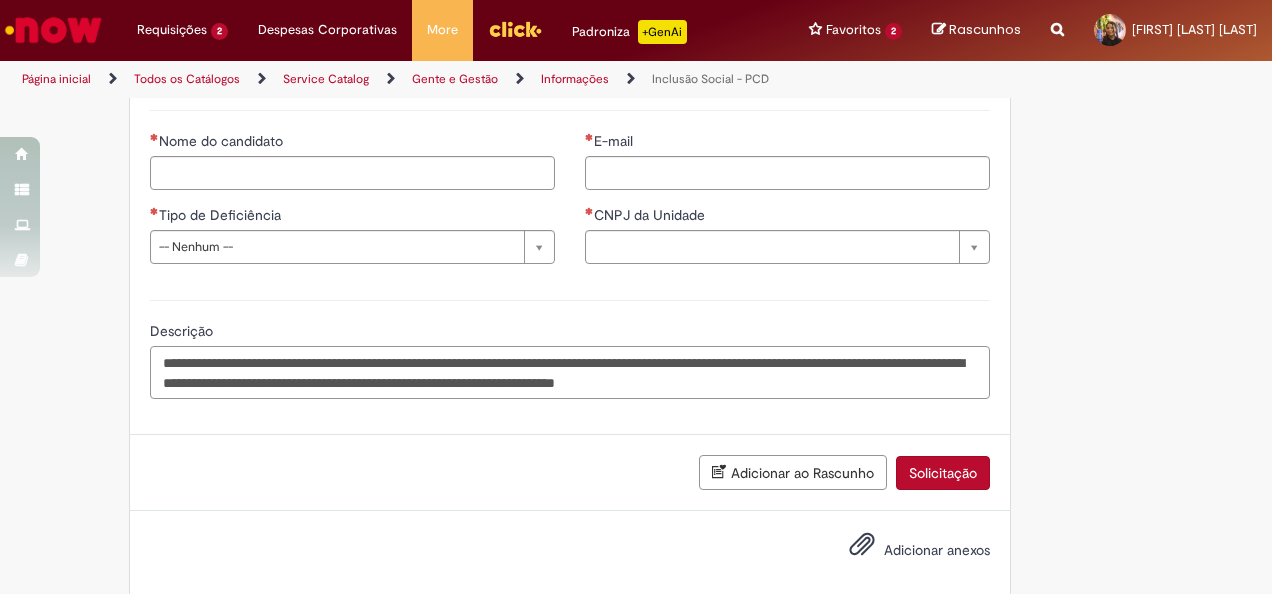 click on "**********" at bounding box center [570, 372] 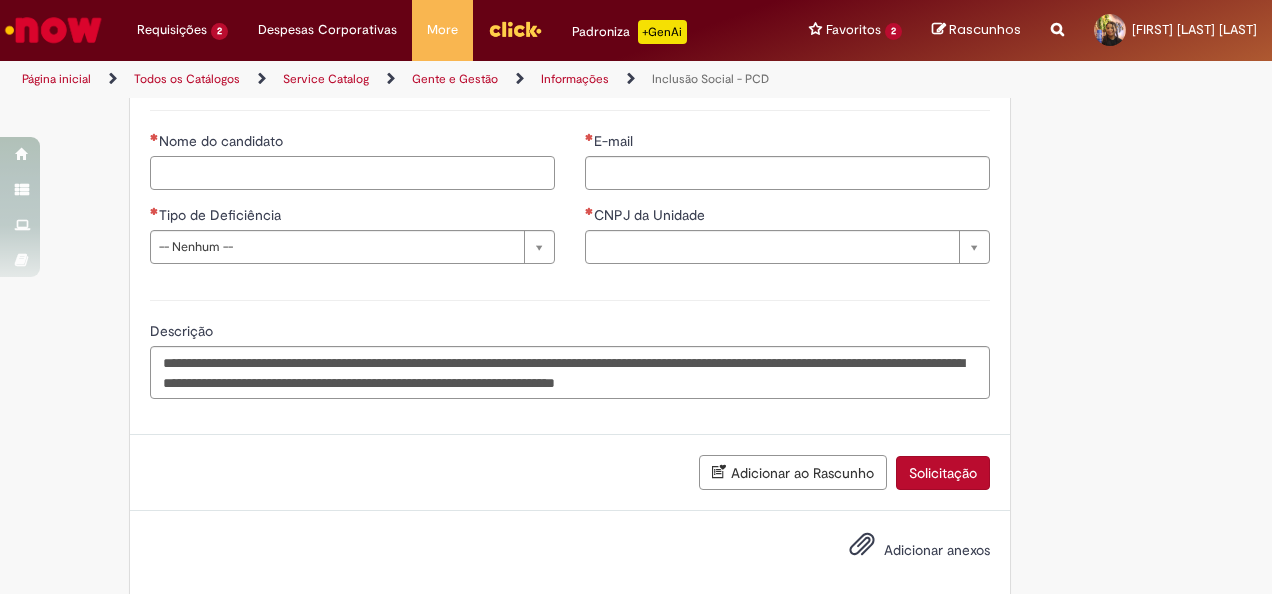 click on "Nome do candidato" at bounding box center (352, 173) 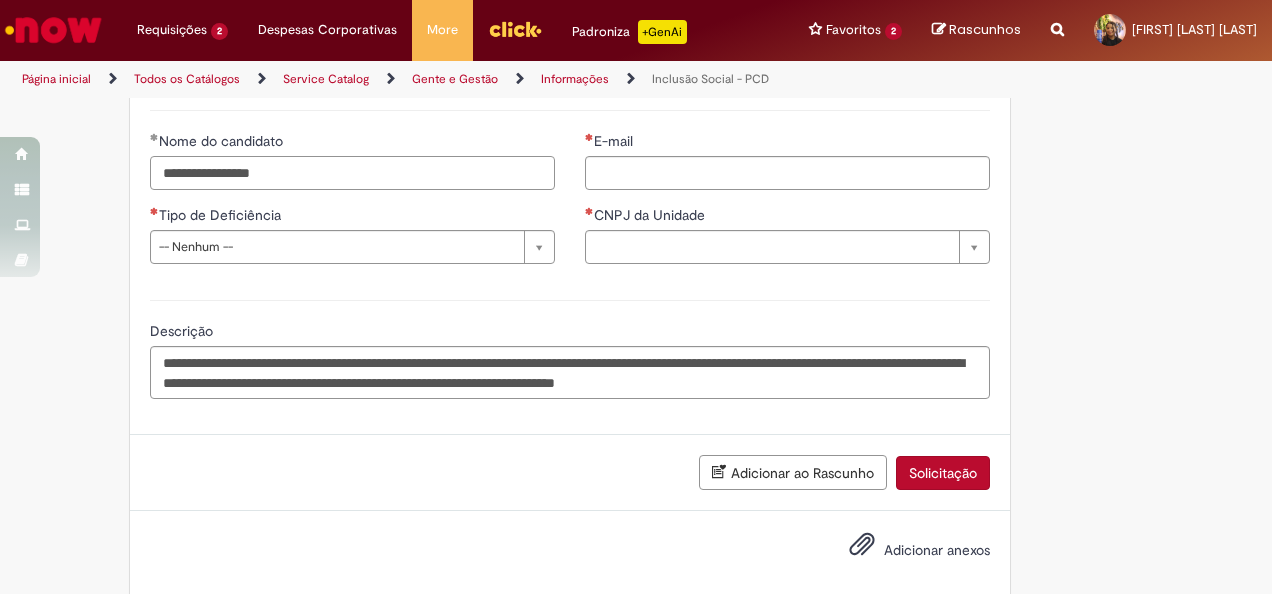 type on "**********" 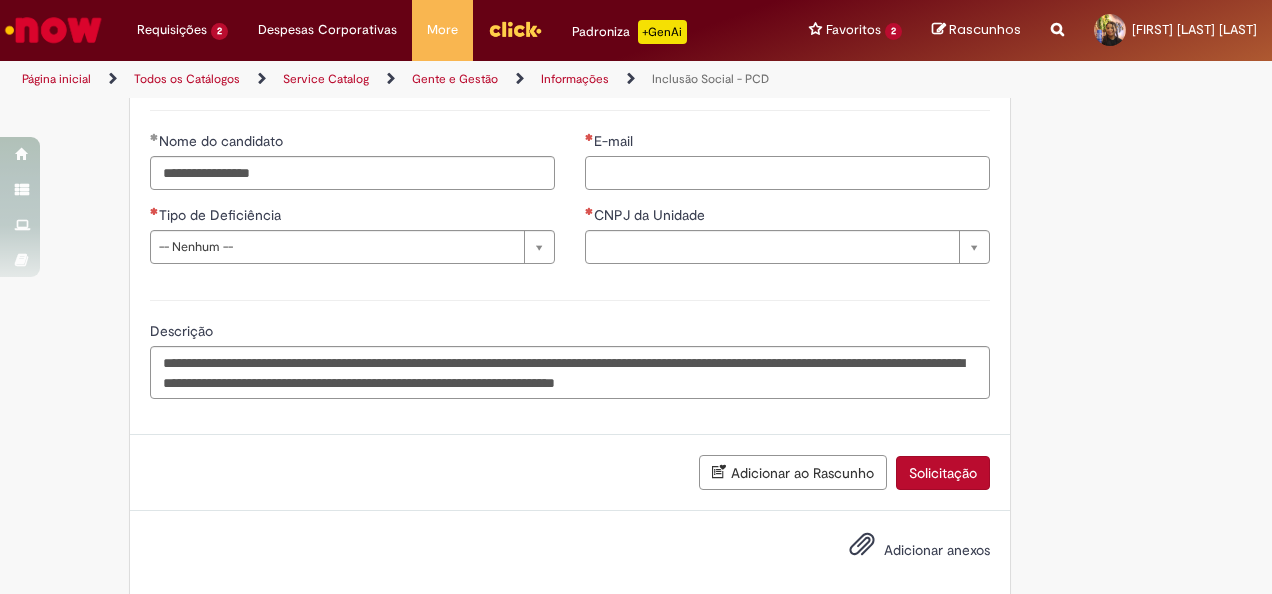 click on "E-mail" at bounding box center [787, 173] 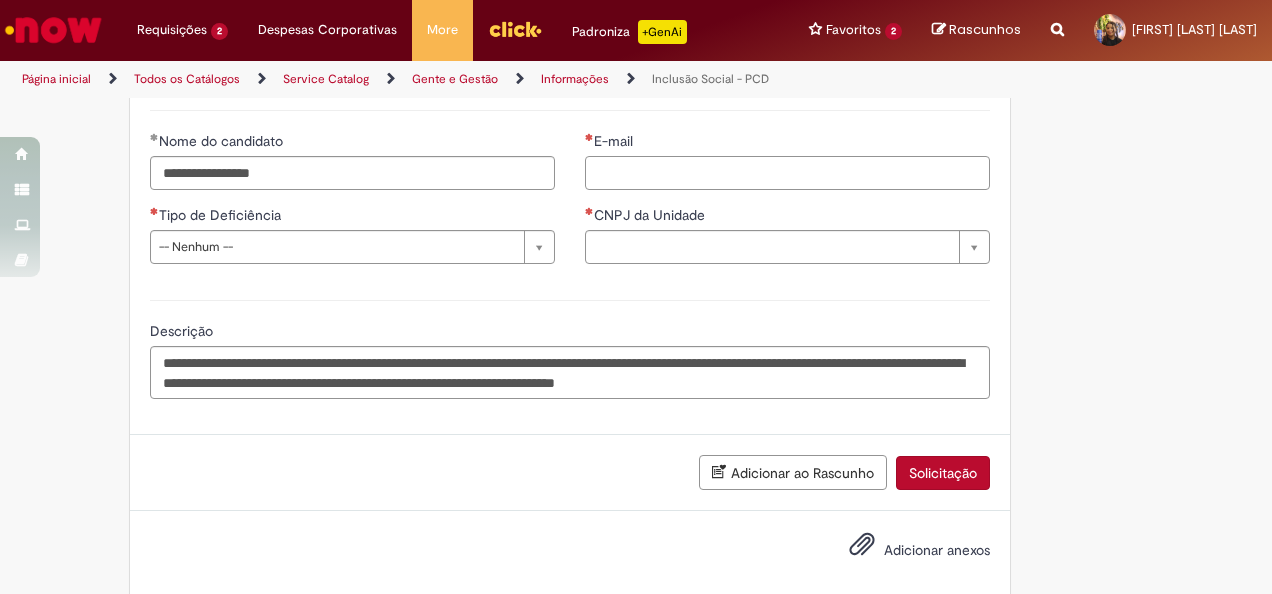 type on "**********" 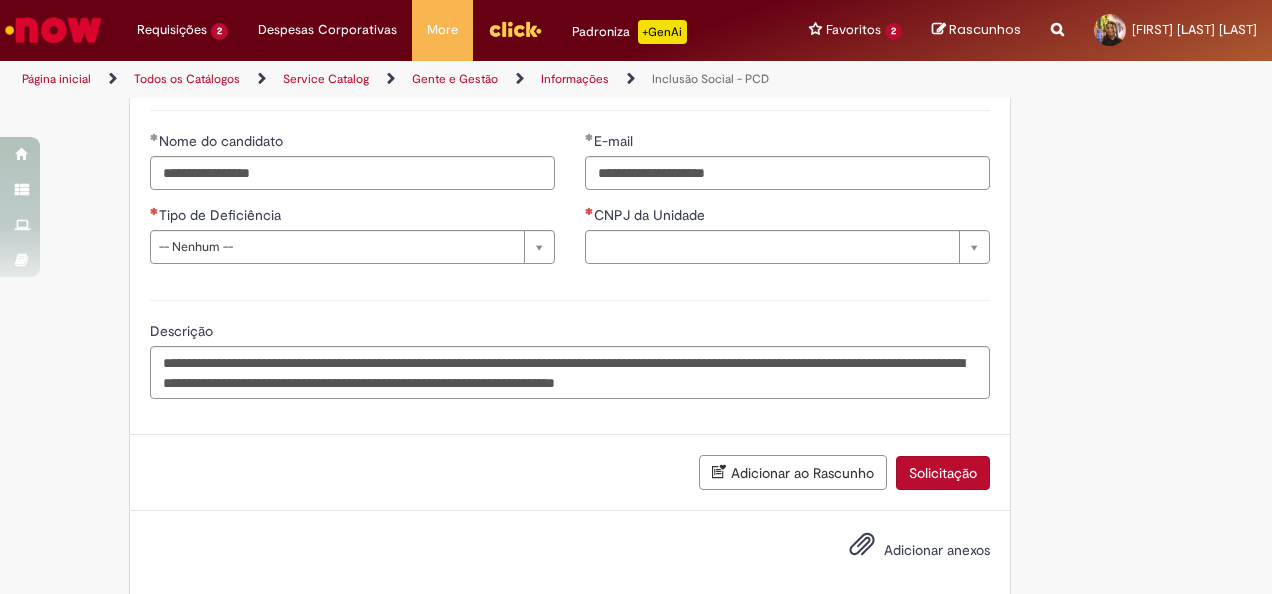 click on "**********" at bounding box center (352, 205) 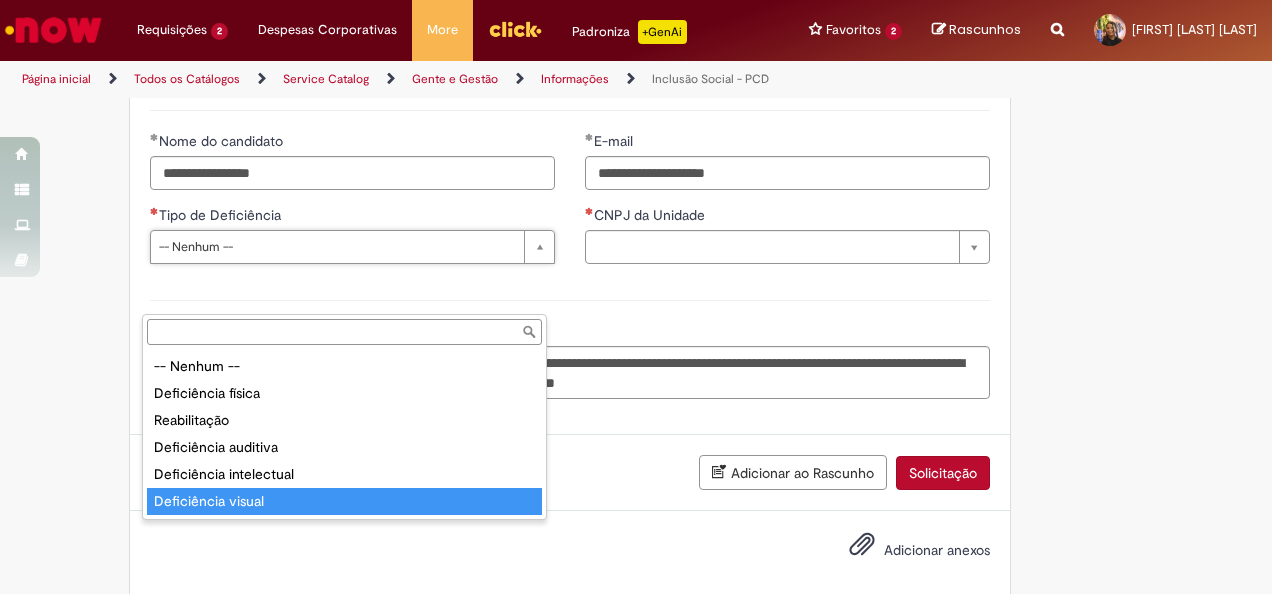 type on "**********" 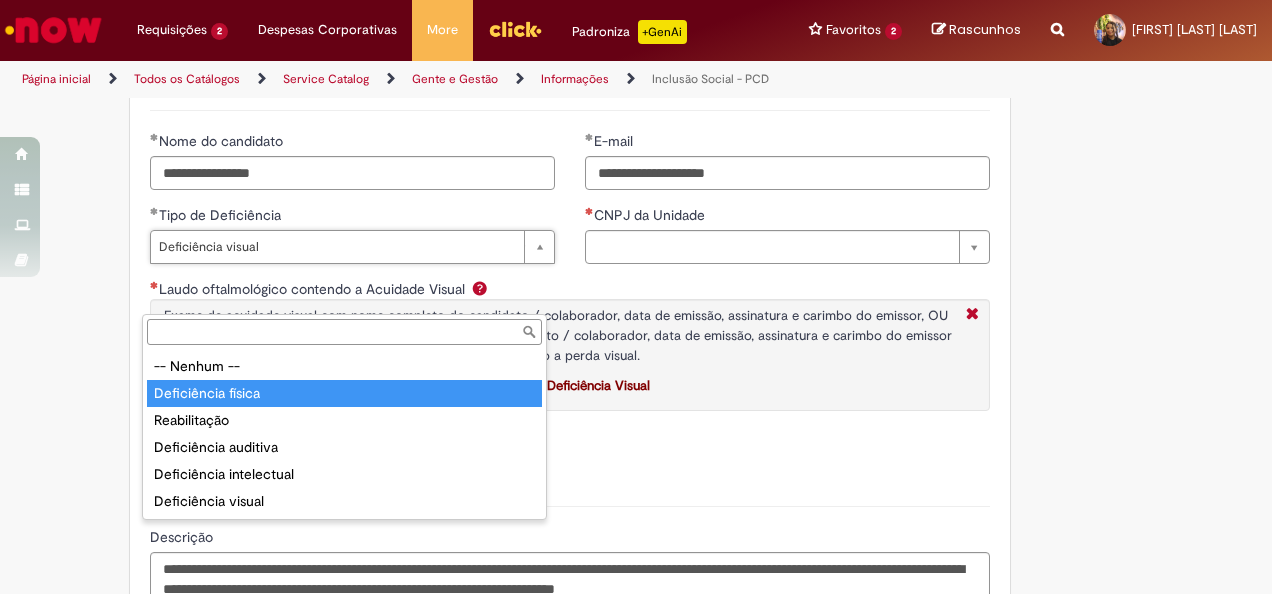type on "**********" 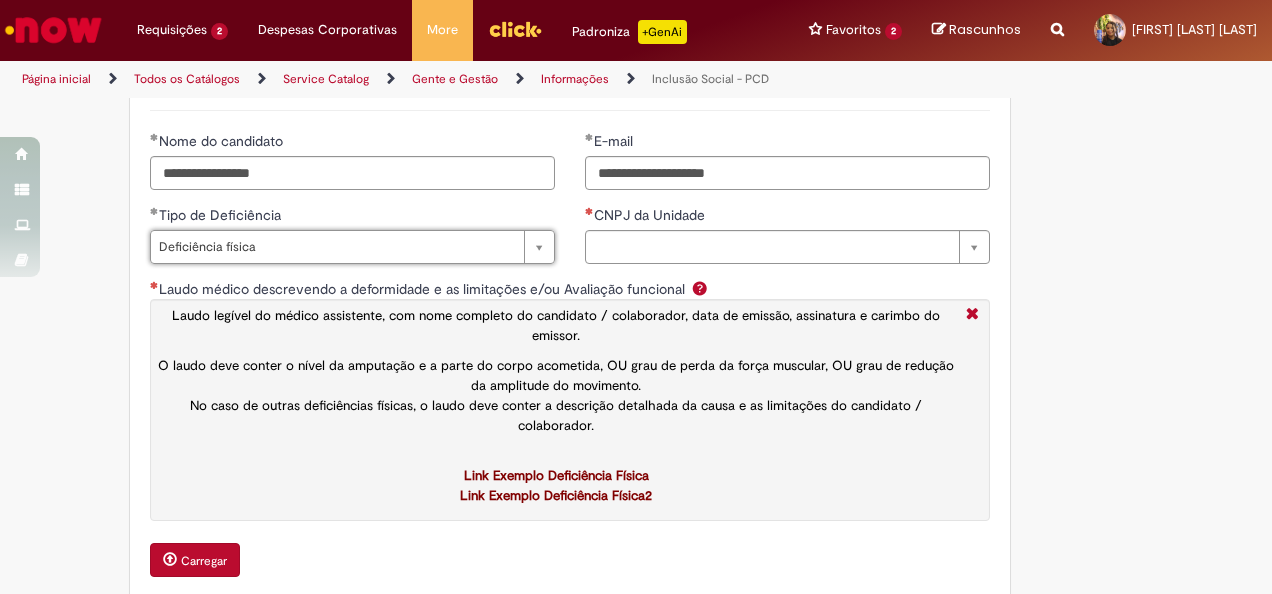 scroll, scrollTop: 0, scrollLeft: 104, axis: horizontal 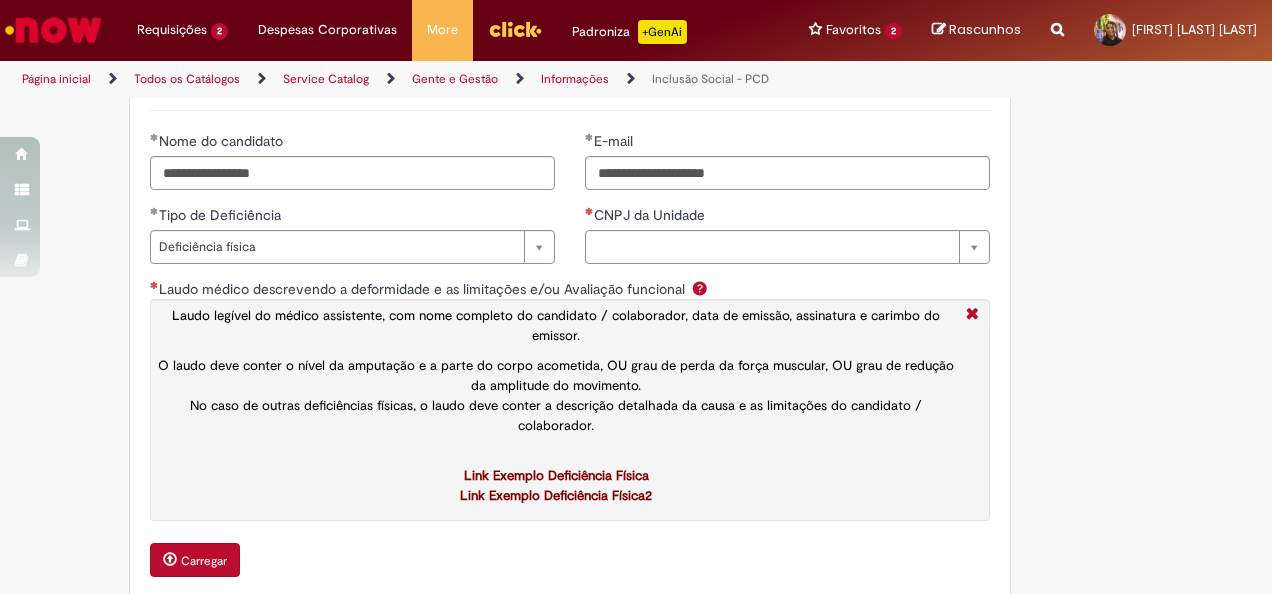 click on "CNPJ da Unidade" at bounding box center (787, 217) 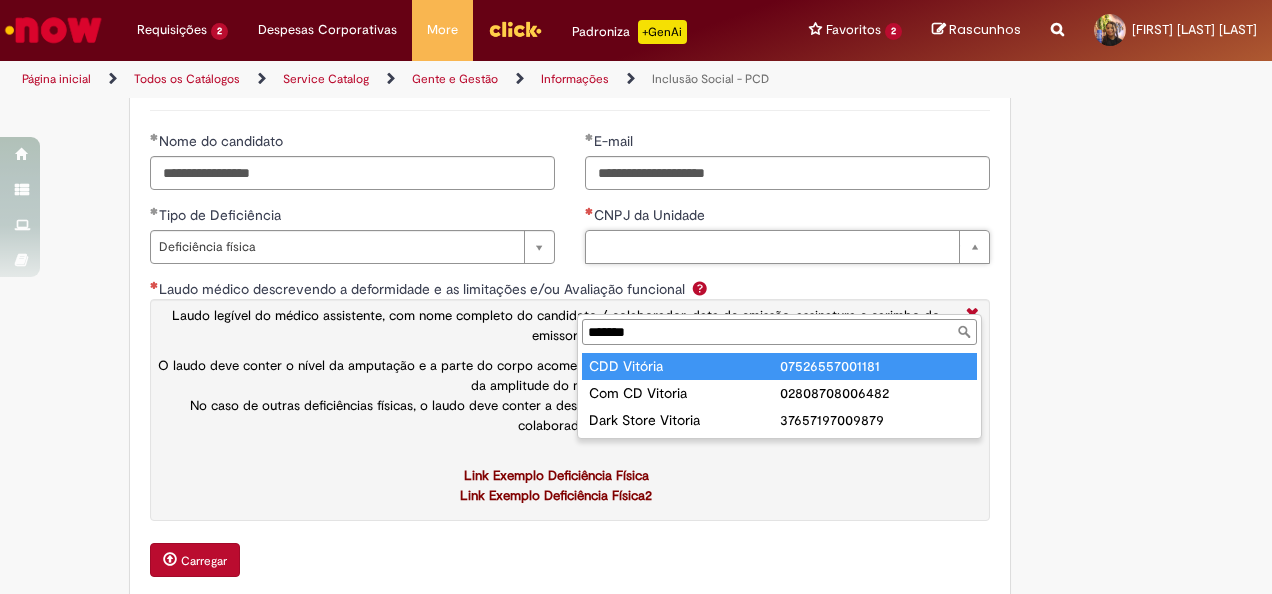 type on "*******" 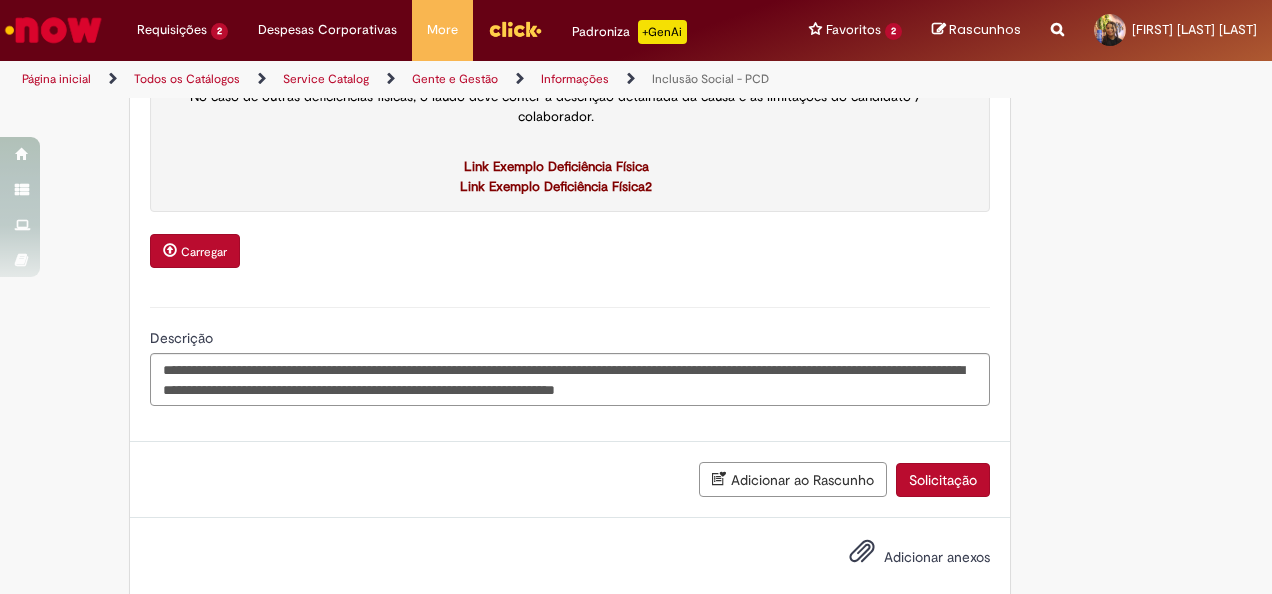scroll, scrollTop: 1603, scrollLeft: 0, axis: vertical 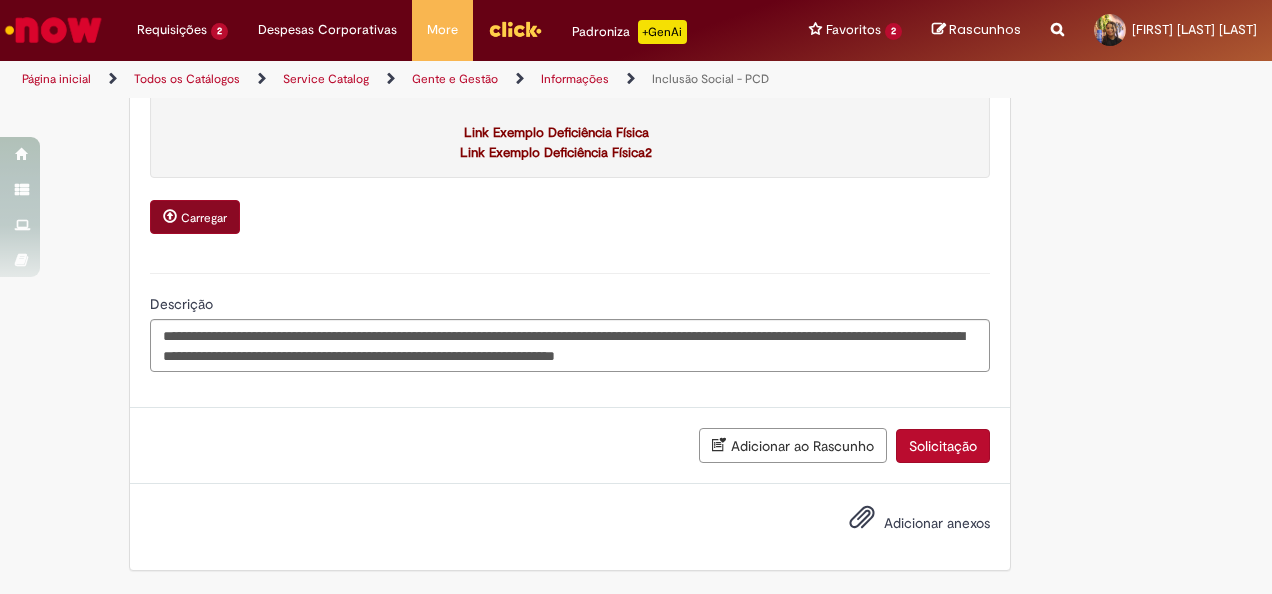 drag, startPoint x: 210, startPoint y: 242, endPoint x: 202, endPoint y: 232, distance: 12.806249 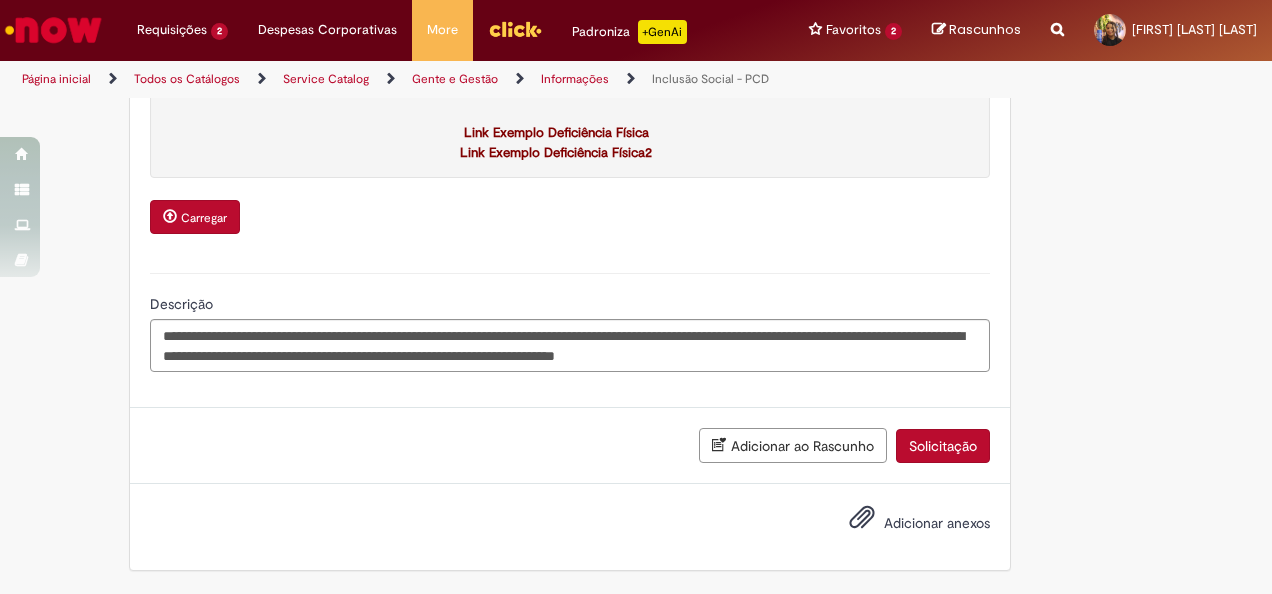 click on "Carregar" at bounding box center (195, 217) 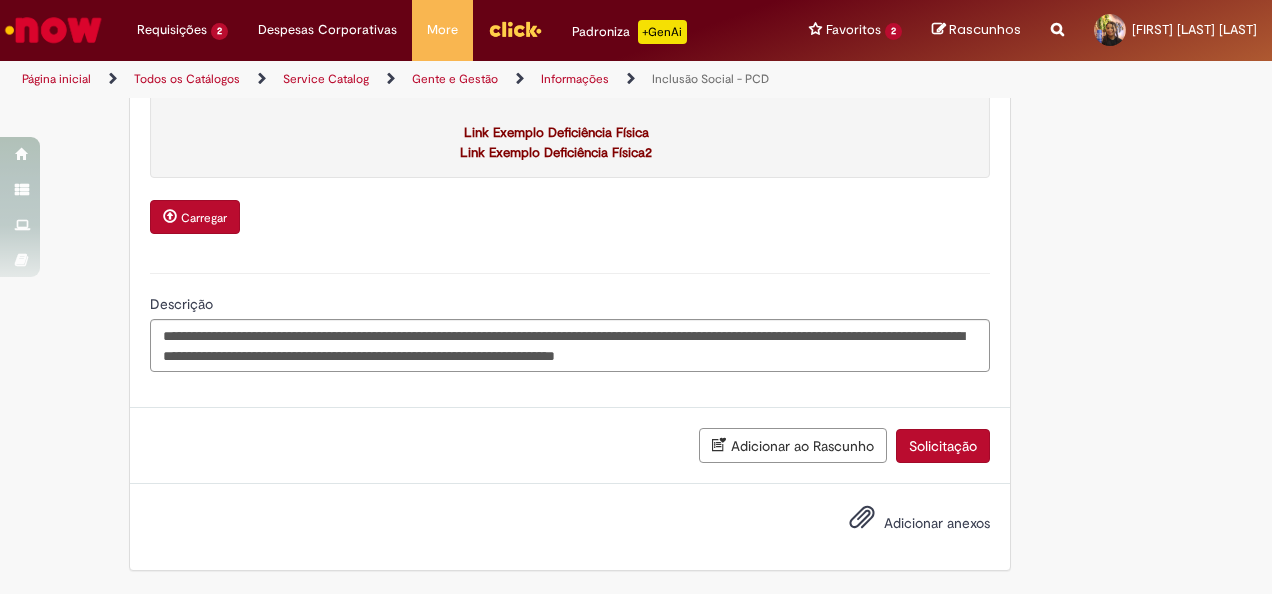 click on "Carregar" at bounding box center (204, 218) 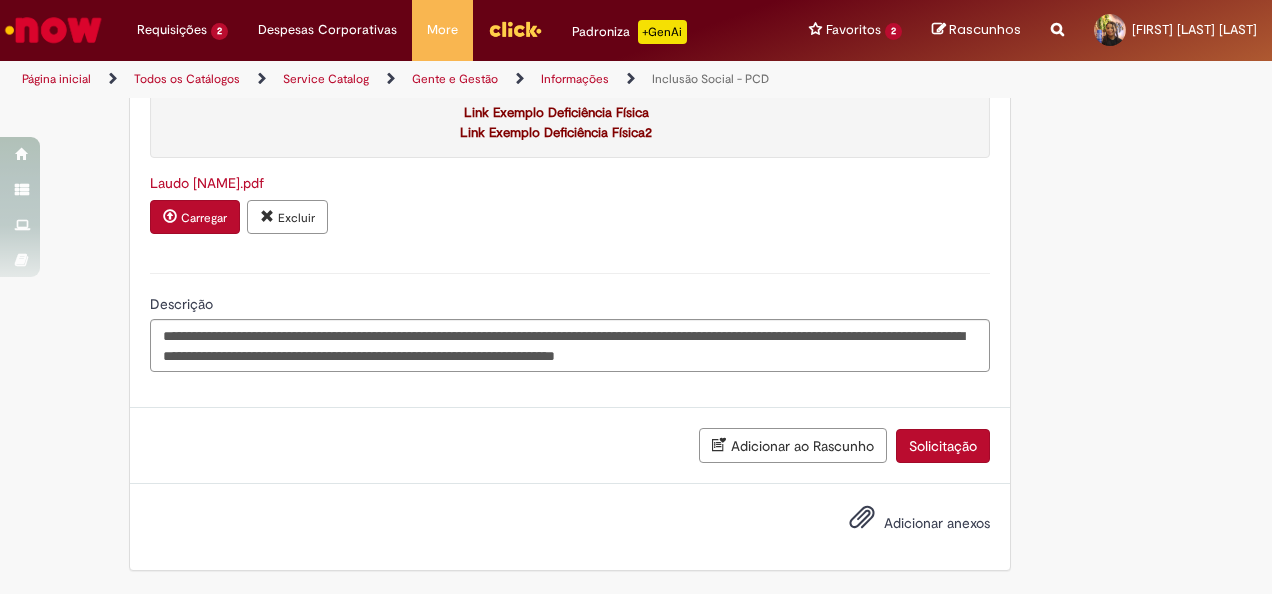 scroll, scrollTop: 1623, scrollLeft: 0, axis: vertical 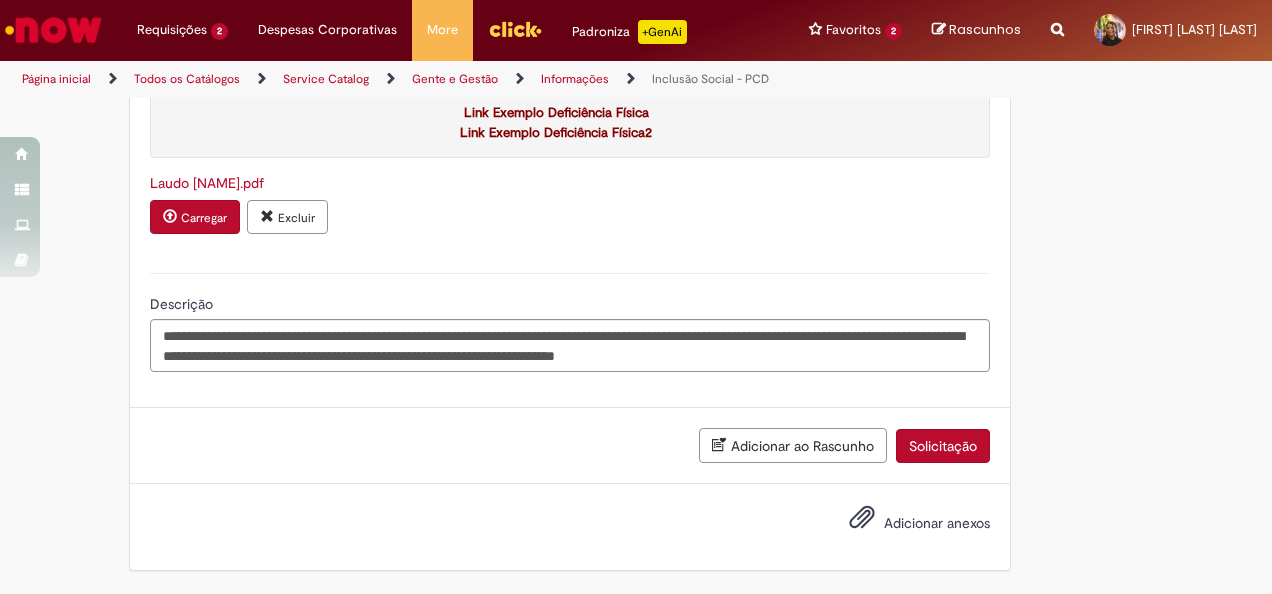 click on "Solicitação" at bounding box center [943, 446] 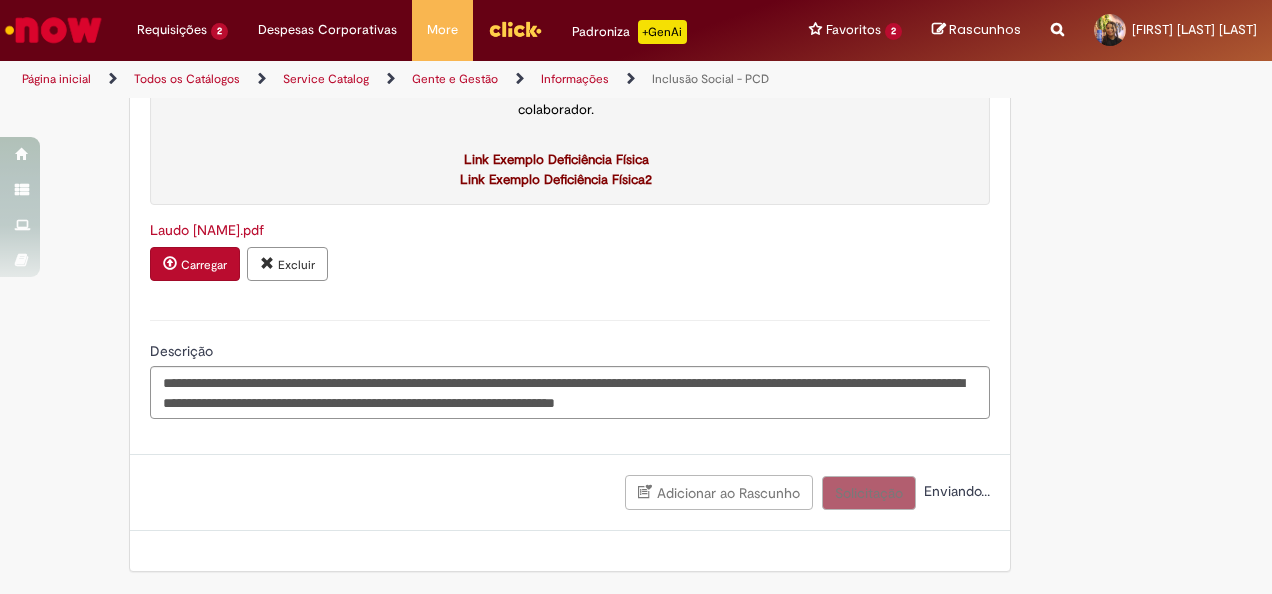 scroll, scrollTop: 1578, scrollLeft: 0, axis: vertical 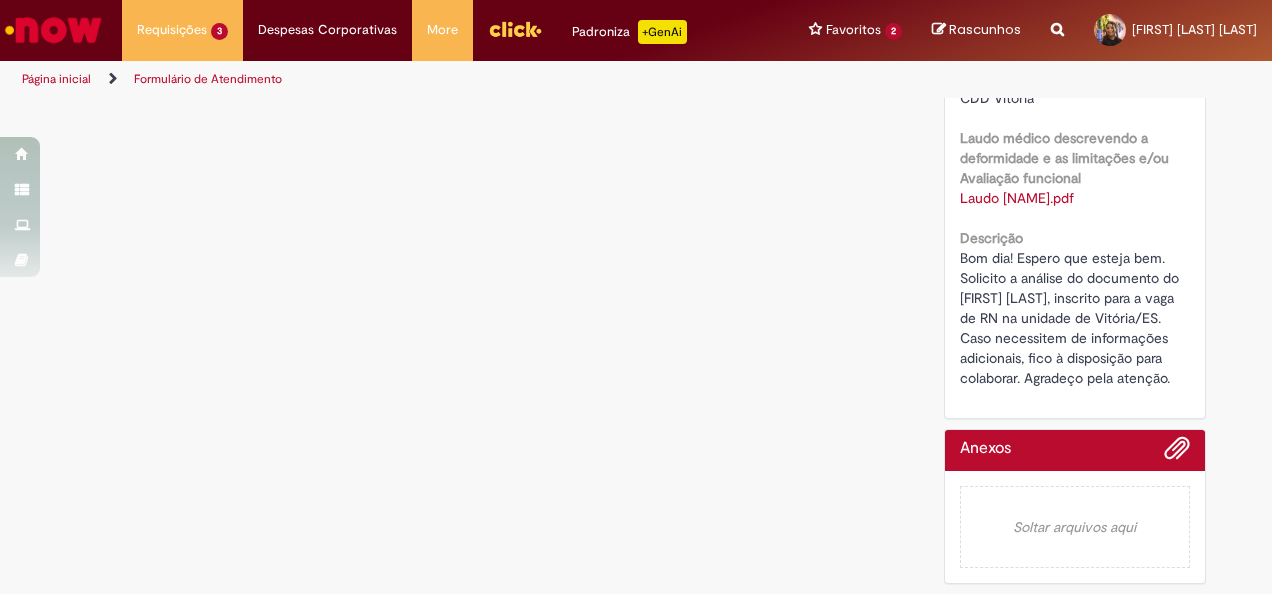 drag, startPoint x: 946, startPoint y: 239, endPoint x: 1045, endPoint y: 400, distance: 189.00264 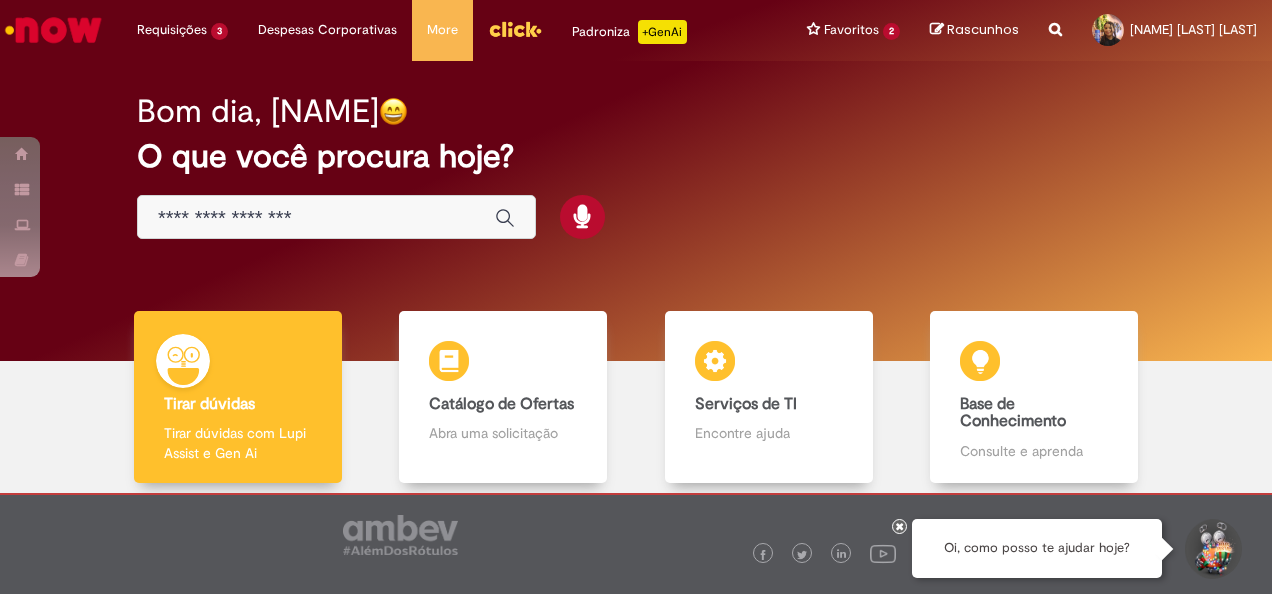 scroll, scrollTop: 0, scrollLeft: 0, axis: both 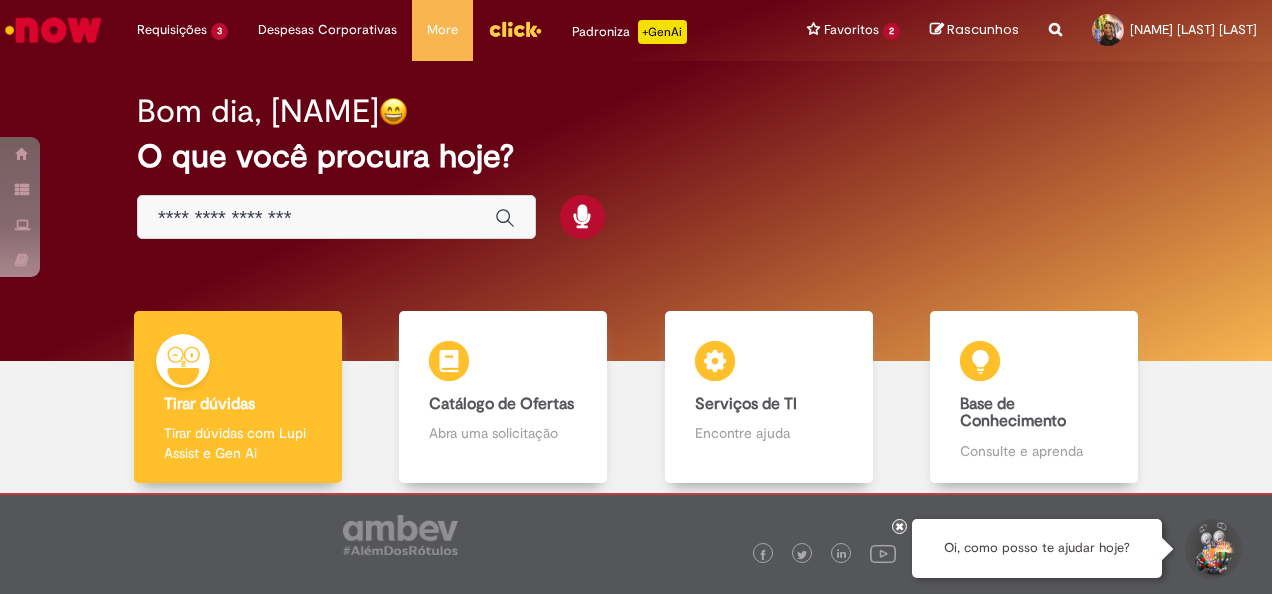 drag, startPoint x: 291, startPoint y: 248, endPoint x: 283, endPoint y: 226, distance: 23.409399 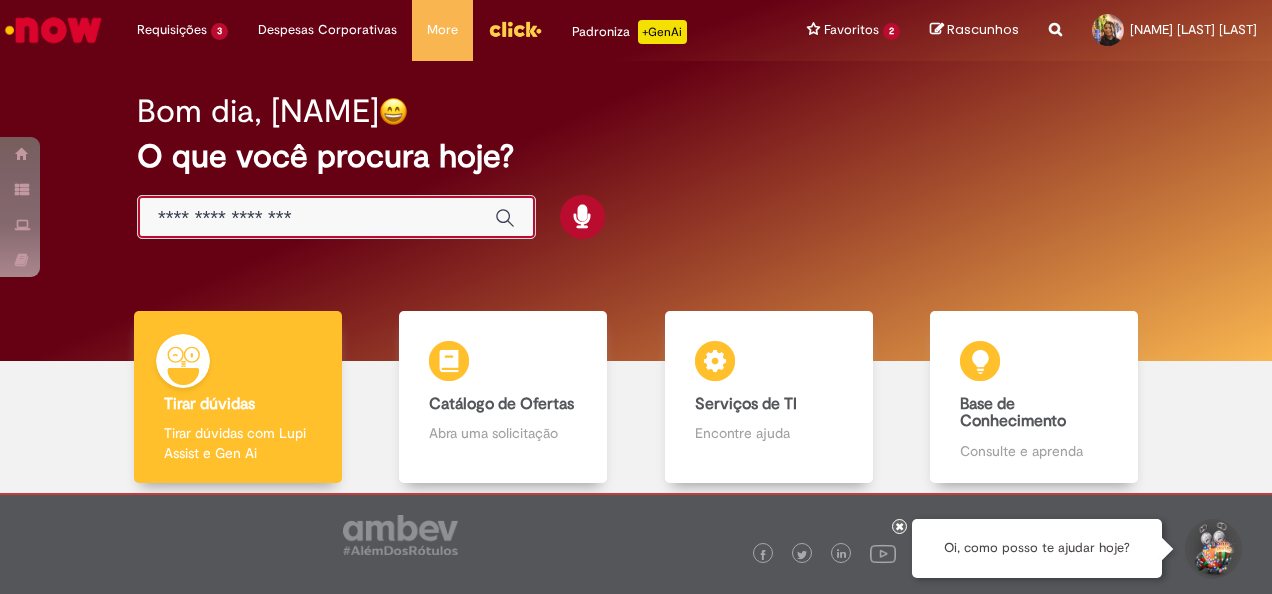 click at bounding box center (316, 218) 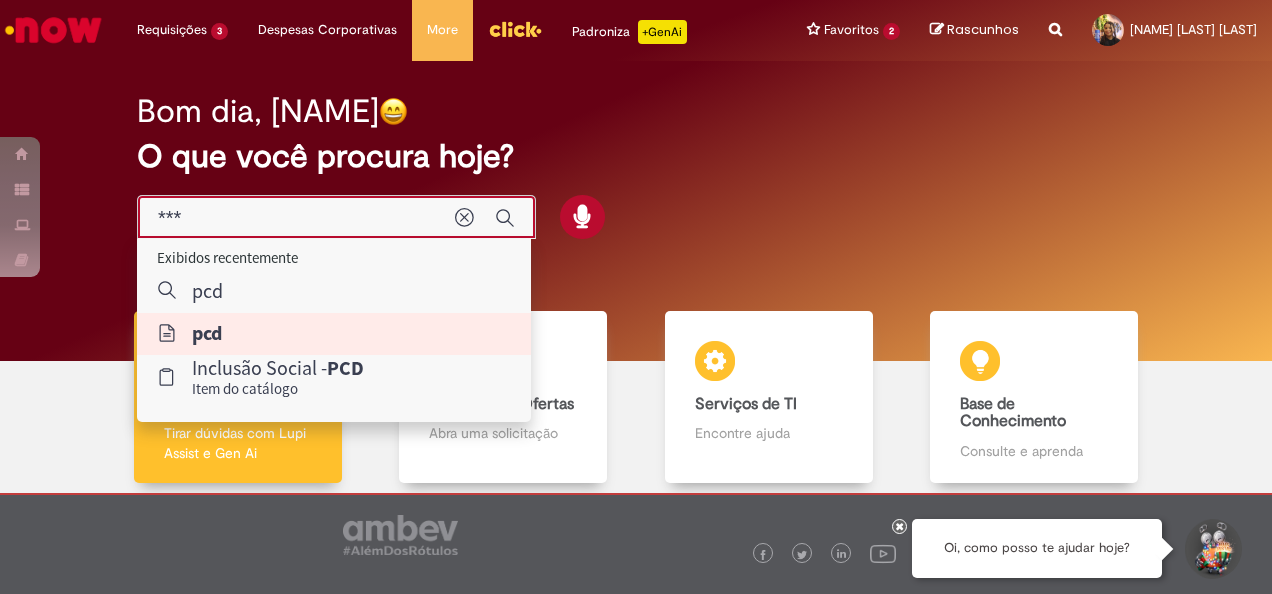 type on "***" 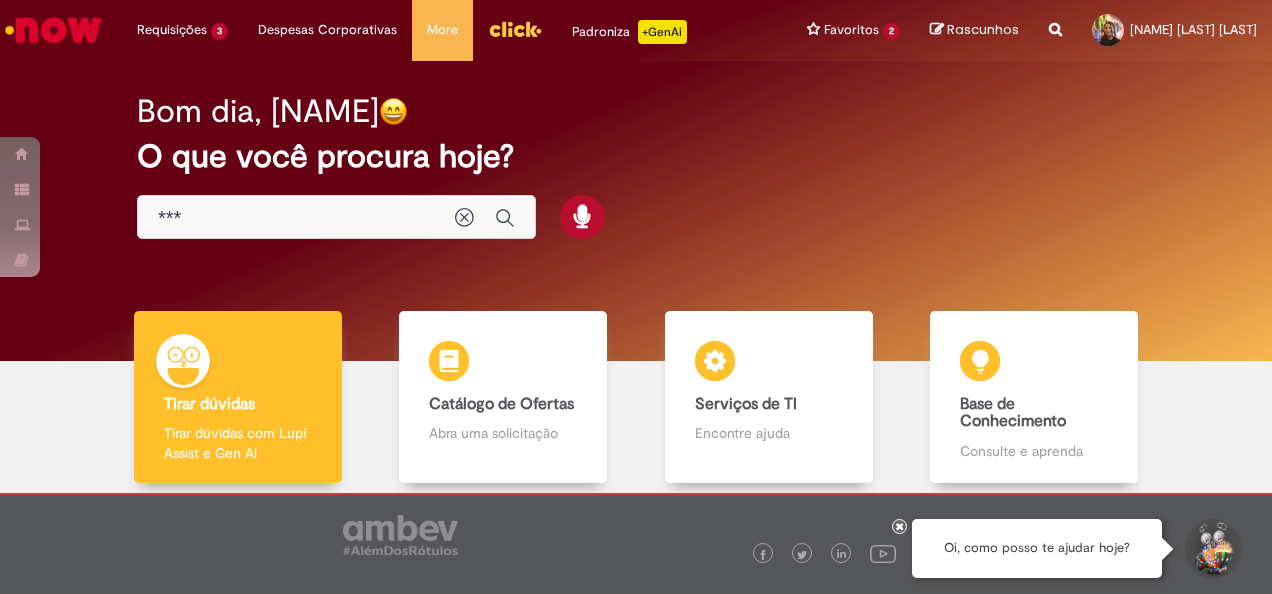 click on "Tirar dúvidas
Tirar dúvidas
Tirar dúvidas com Lupi Assist e Gen Ai" at bounding box center [238, 397] 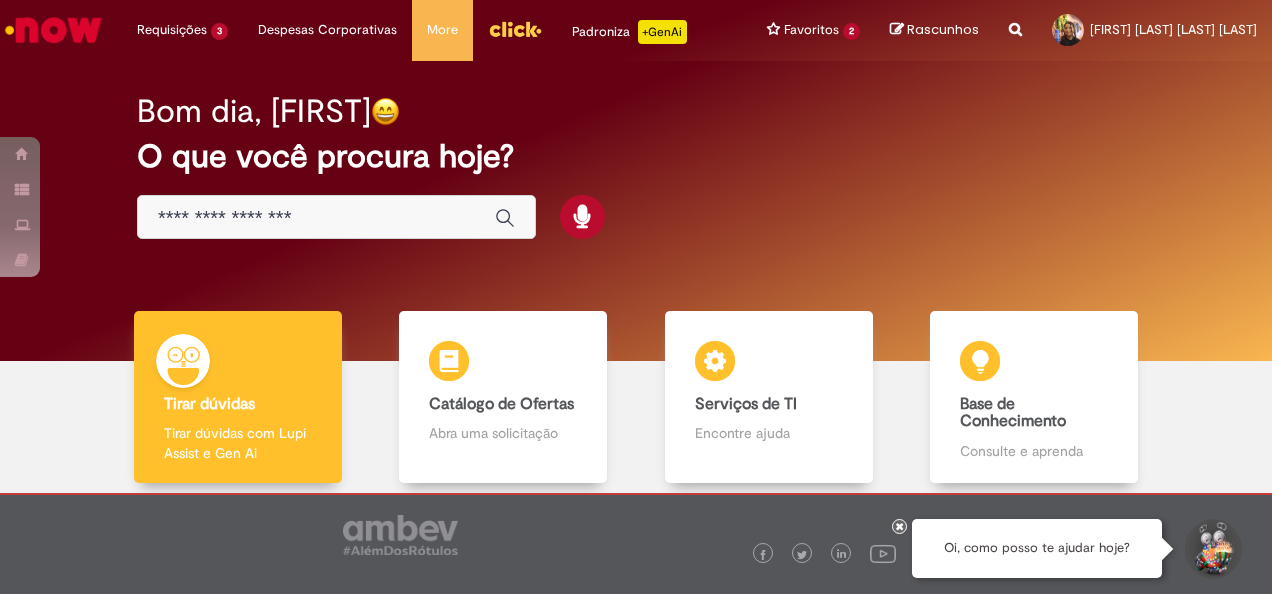 scroll, scrollTop: 0, scrollLeft: 0, axis: both 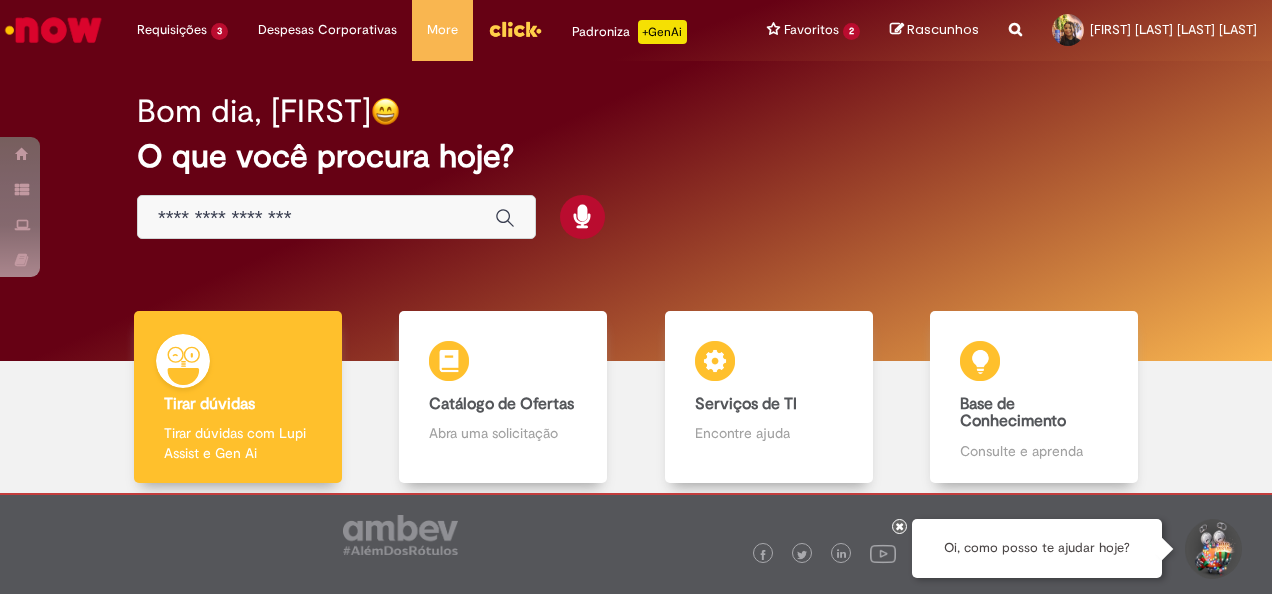 click at bounding box center [53, 30] 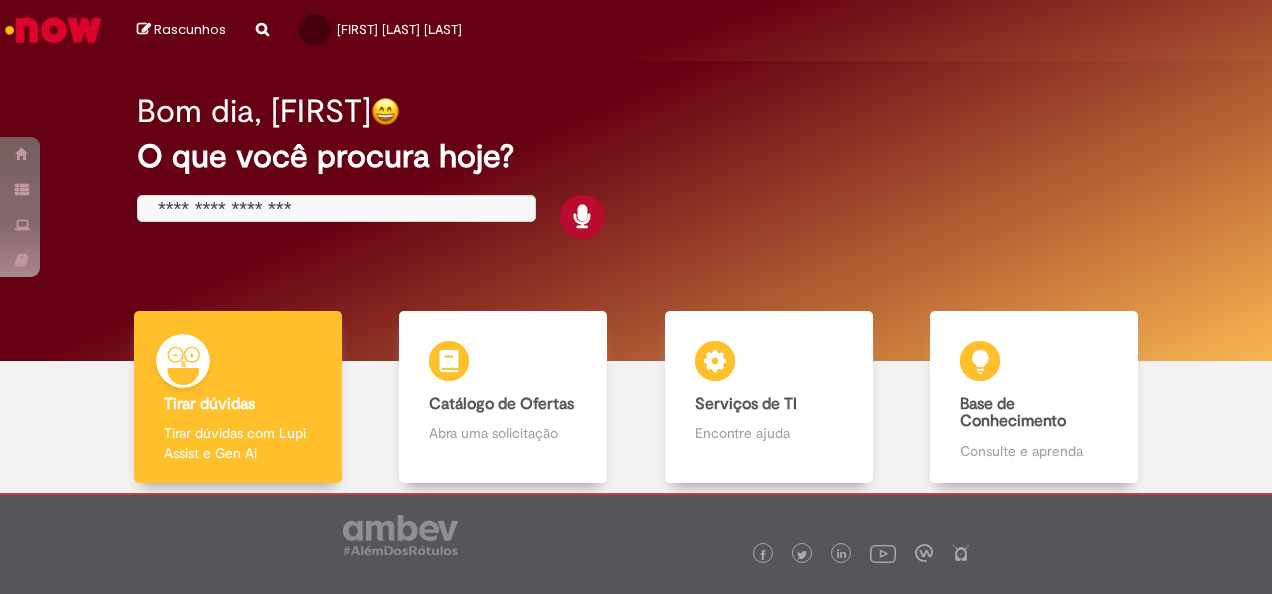 scroll, scrollTop: 0, scrollLeft: 0, axis: both 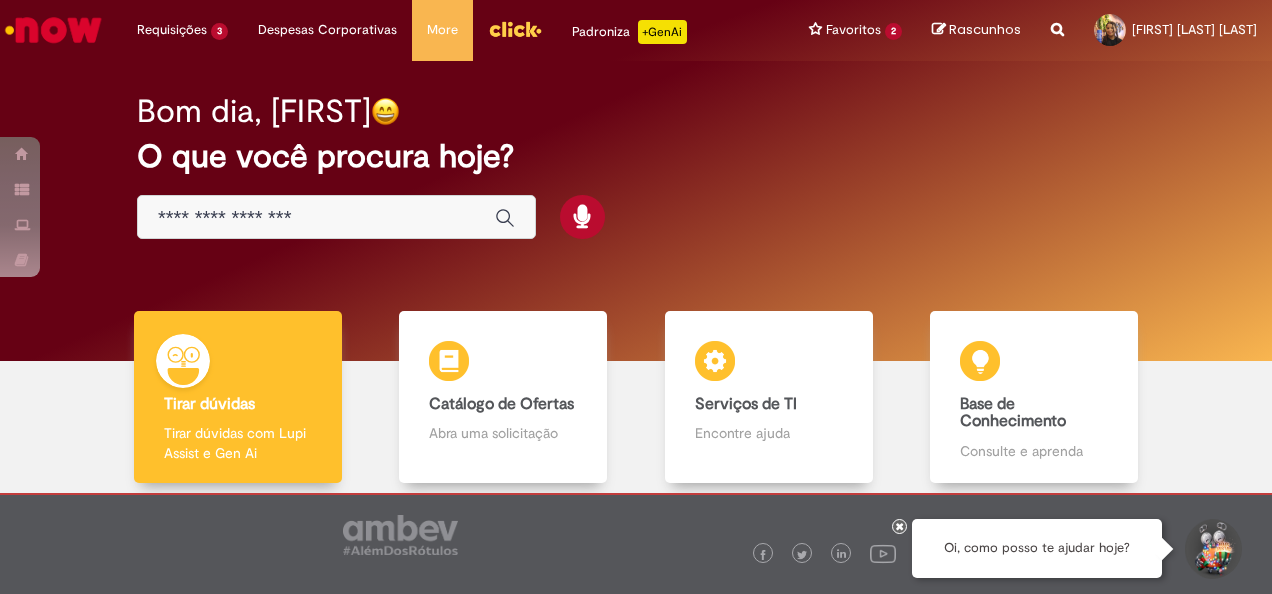 click at bounding box center [316, 218] 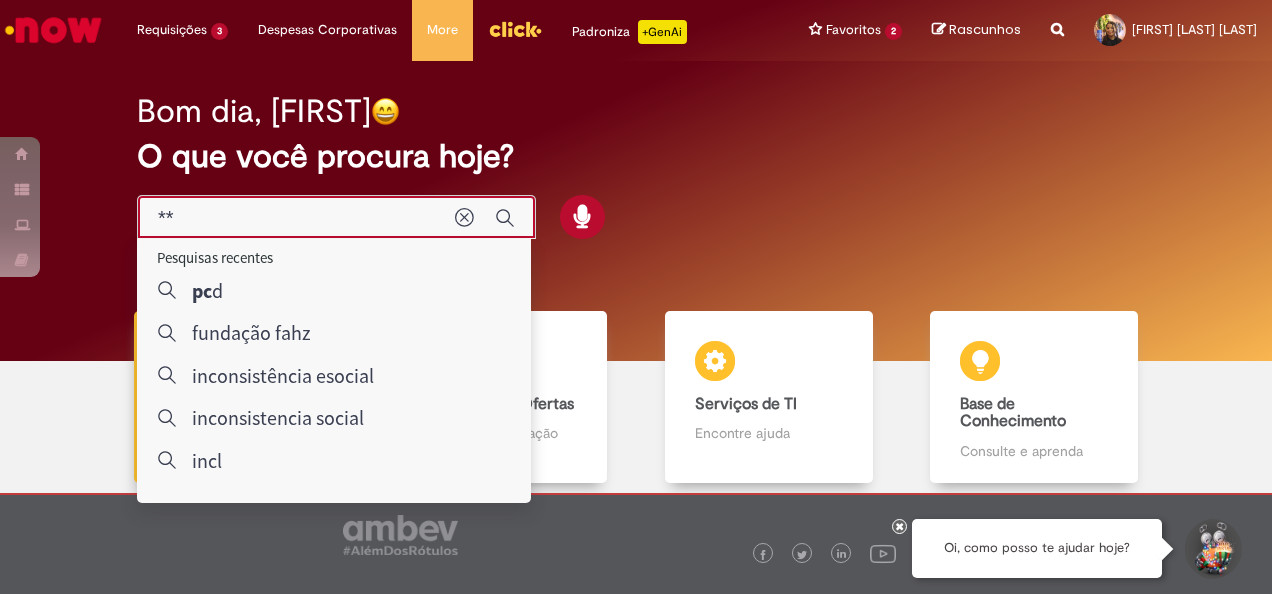 type on "***" 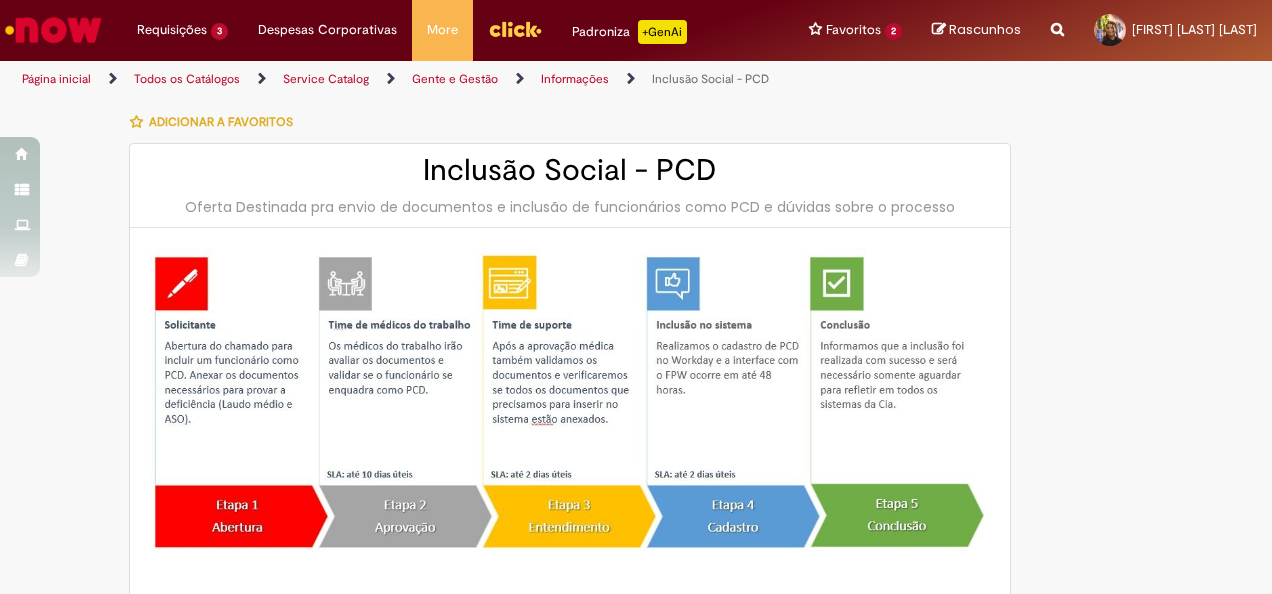 type on "********" 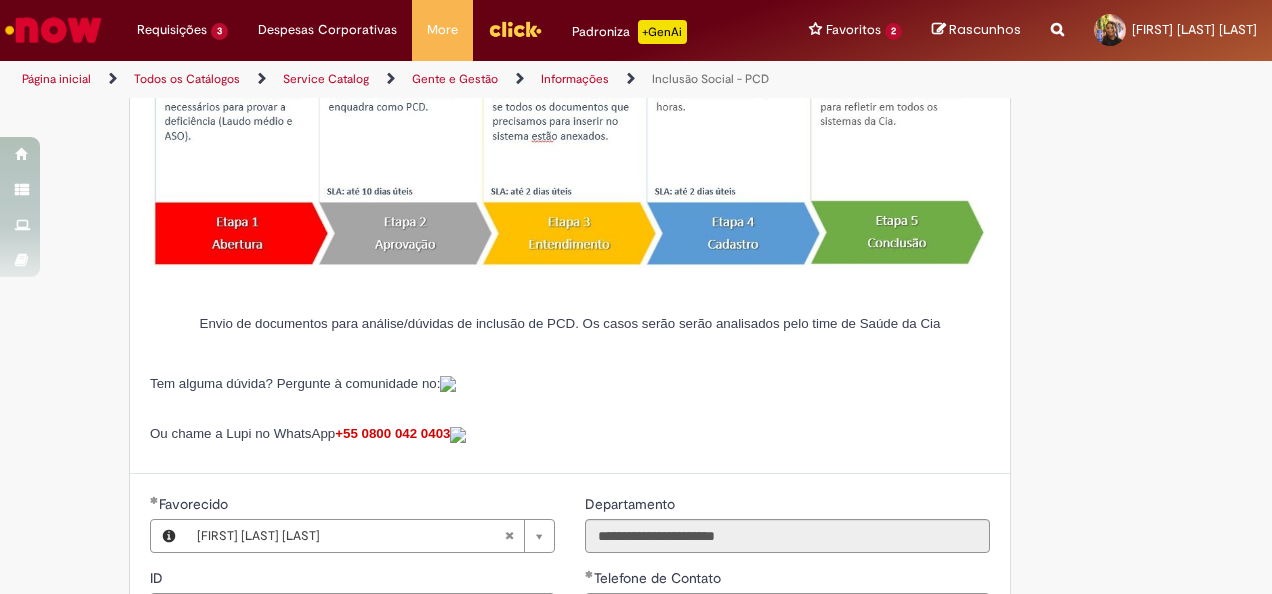 type on "**********" 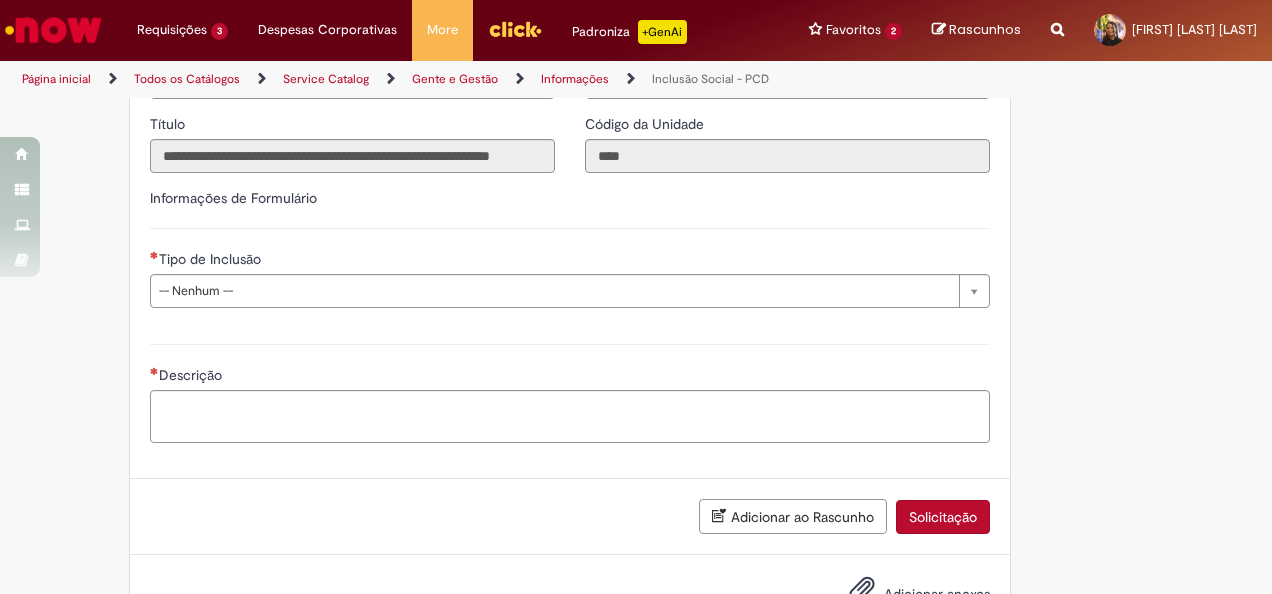 scroll, scrollTop: 897, scrollLeft: 0, axis: vertical 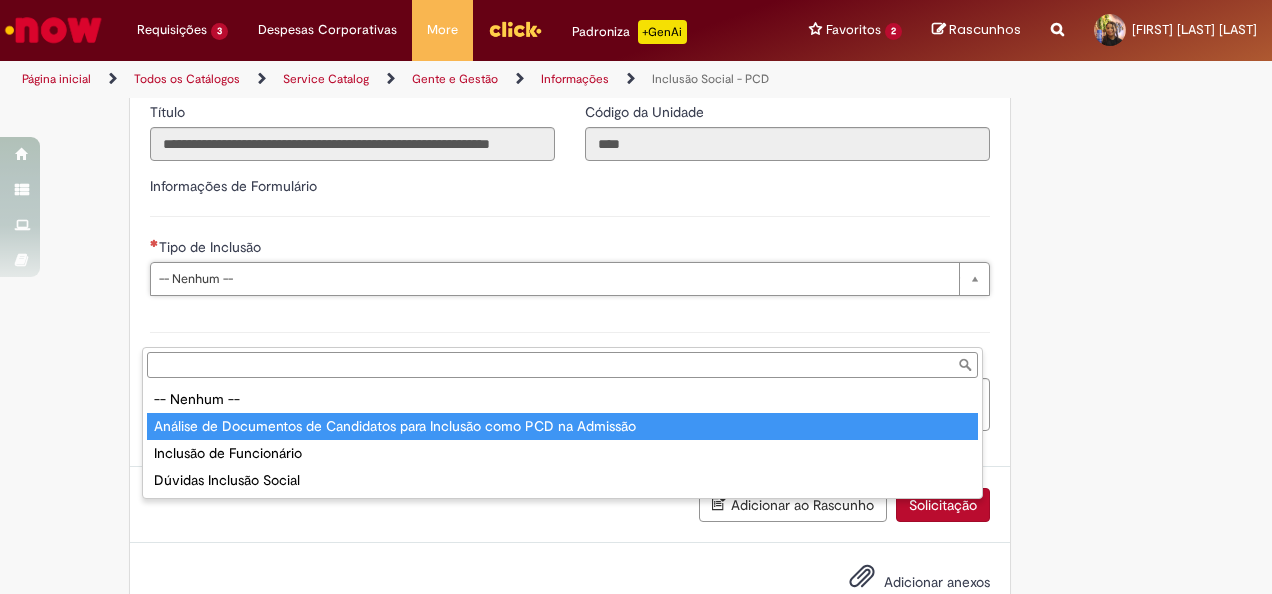 type on "**********" 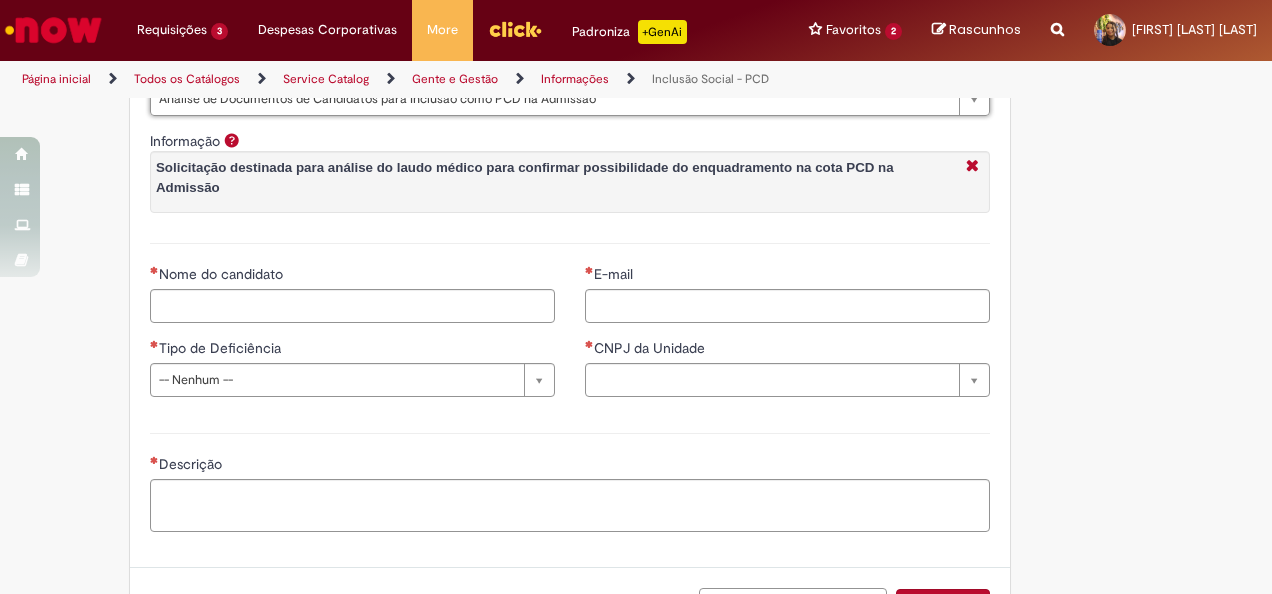 scroll, scrollTop: 1095, scrollLeft: 0, axis: vertical 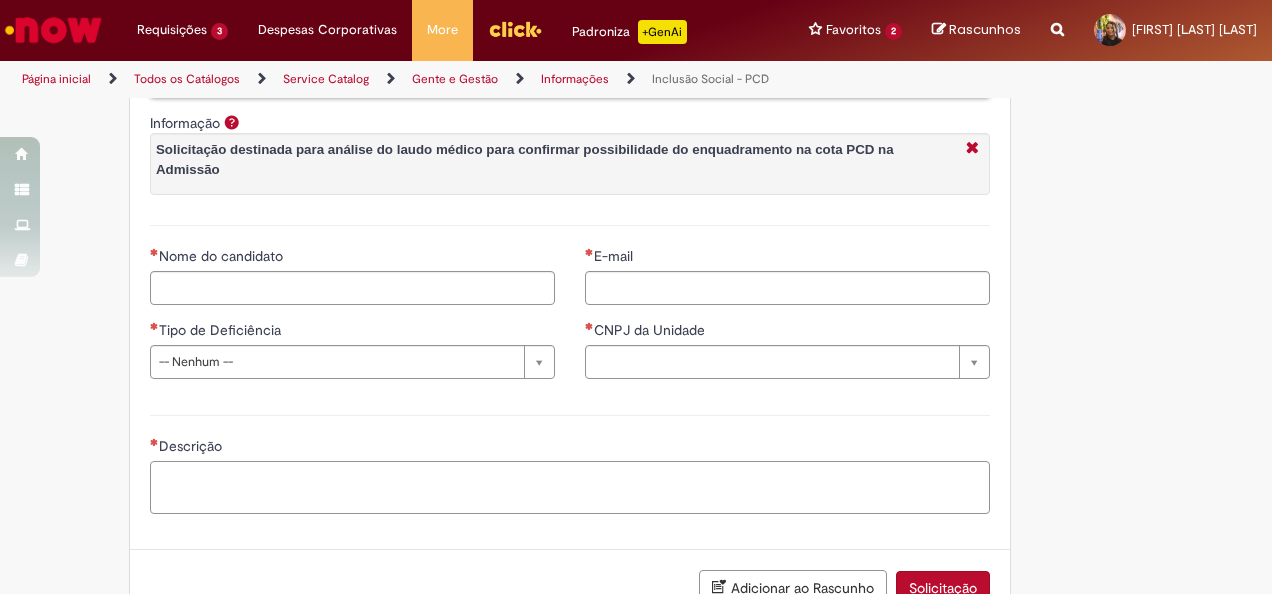 click on "Descrição" at bounding box center (570, 487) 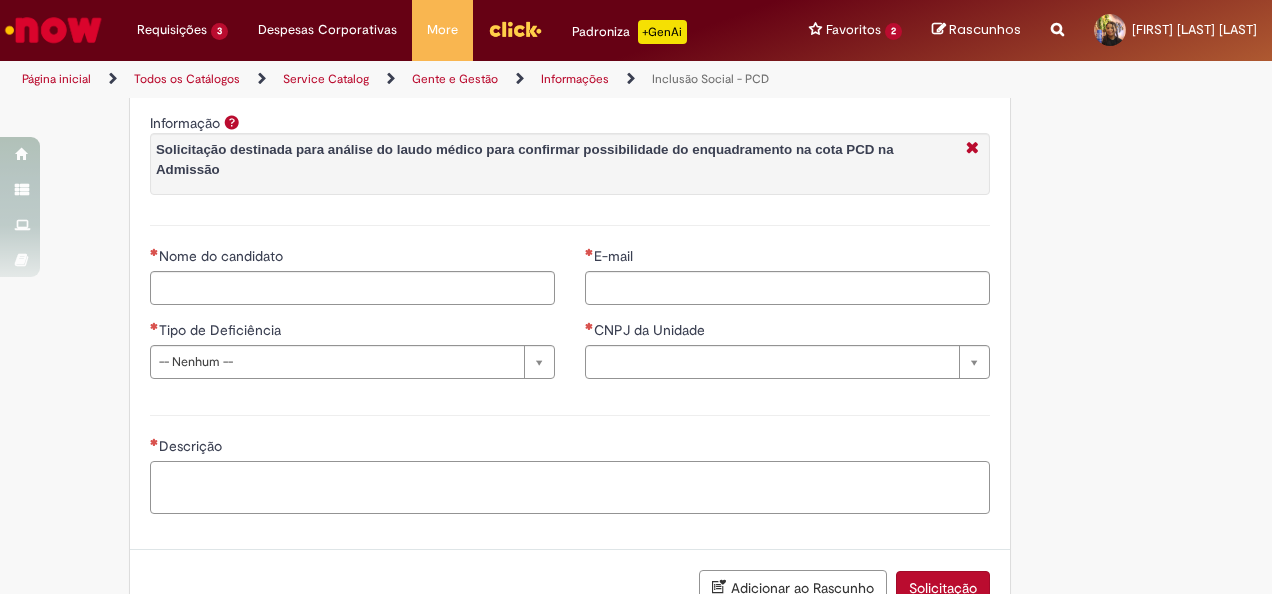 paste on "**********" 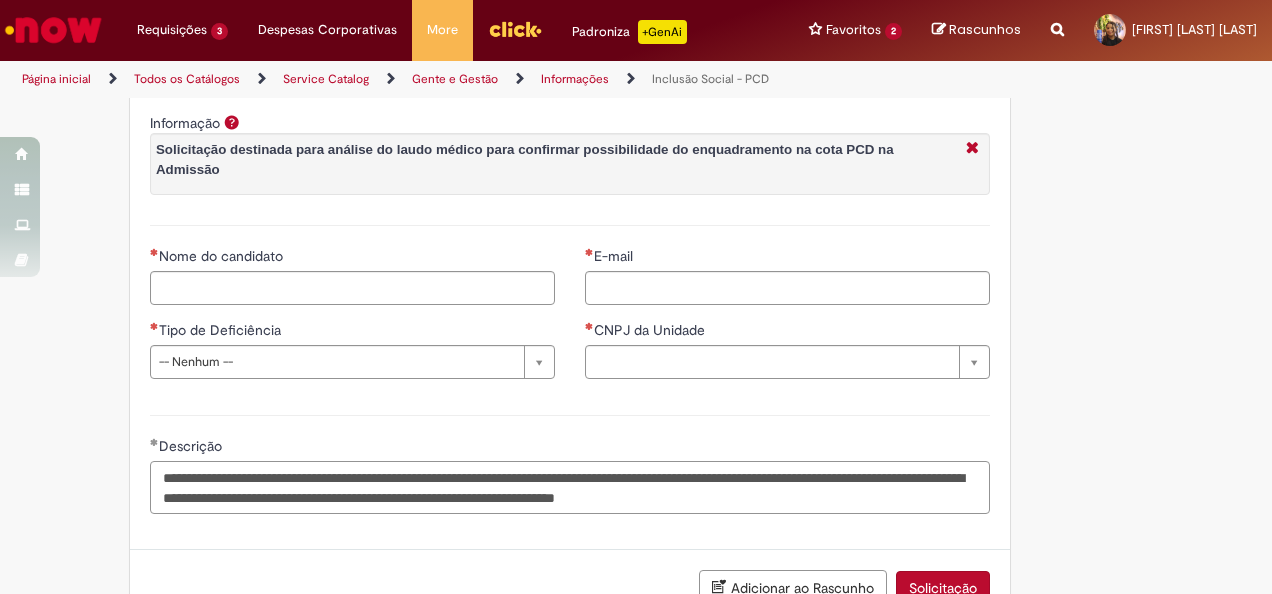 click on "**********" at bounding box center (570, 487) 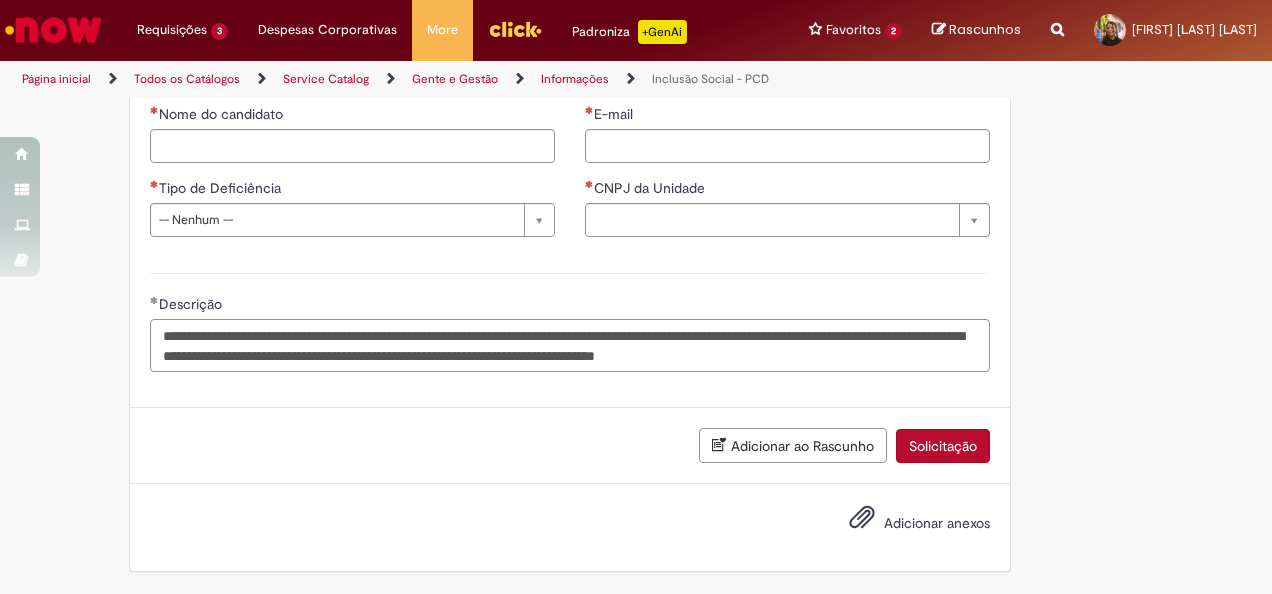 scroll, scrollTop: 1241, scrollLeft: 0, axis: vertical 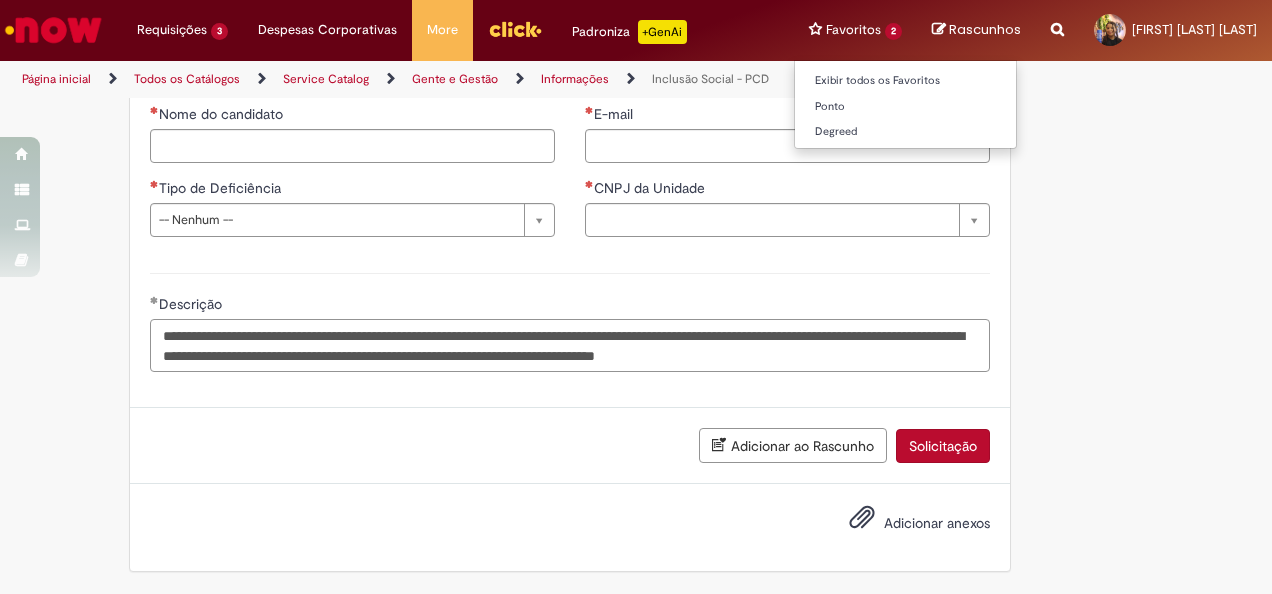 type on "**********" 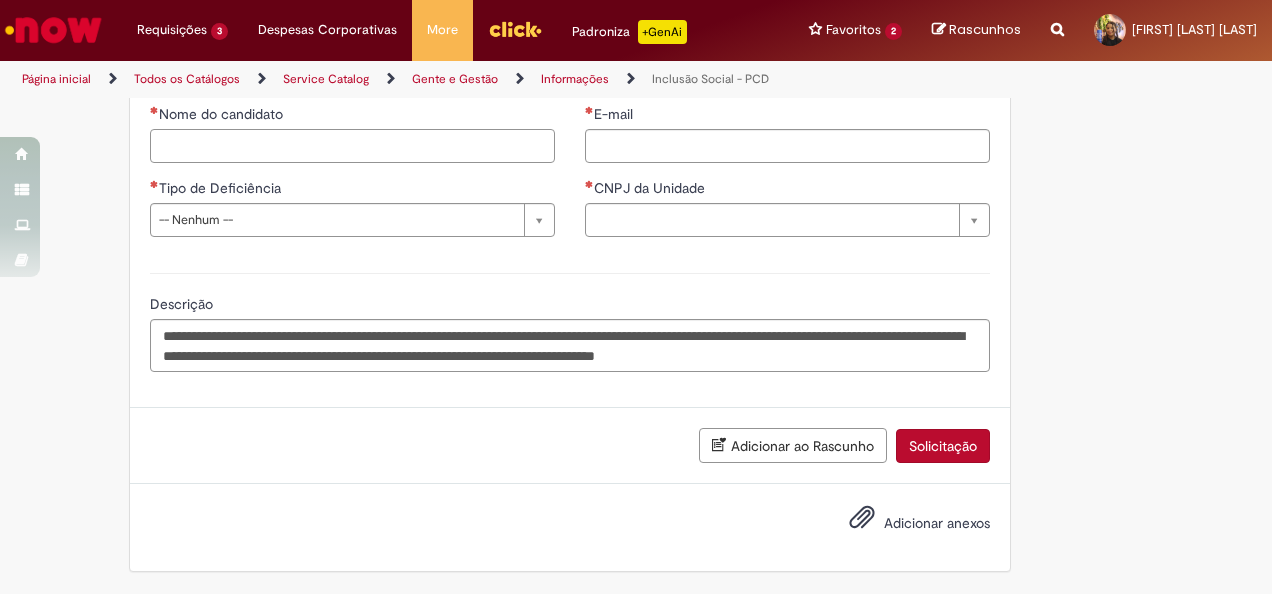 click on "Nome do candidato" at bounding box center (352, 146) 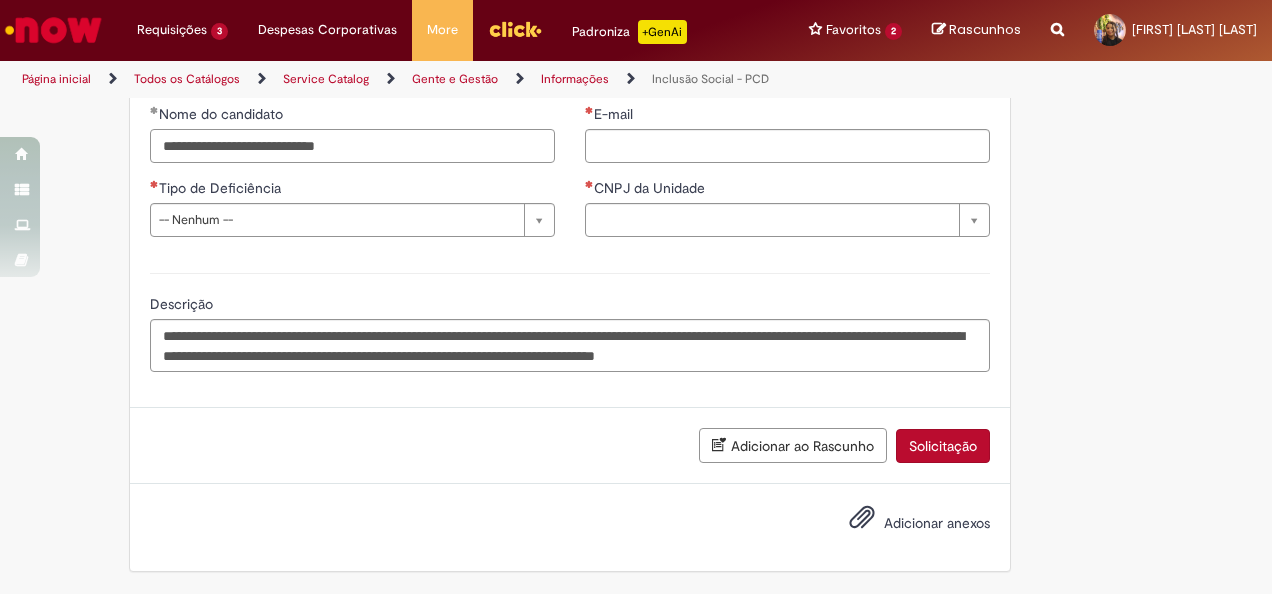type on "**********" 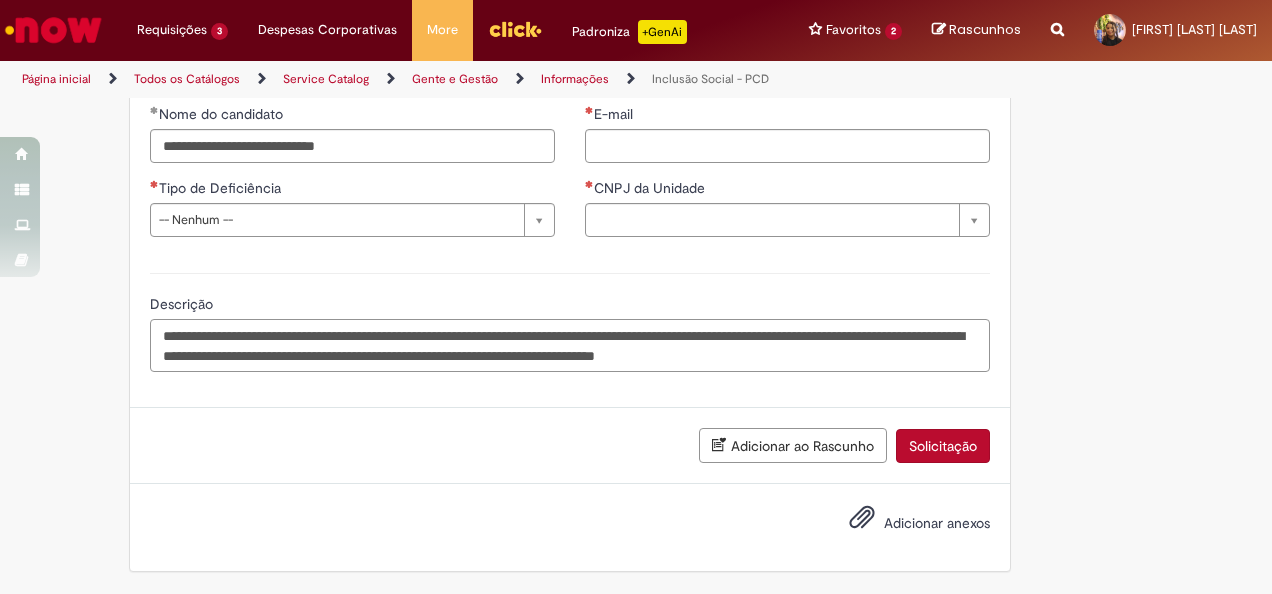 drag, startPoint x: 586, startPoint y: 384, endPoint x: 697, endPoint y: 378, distance: 111.16204 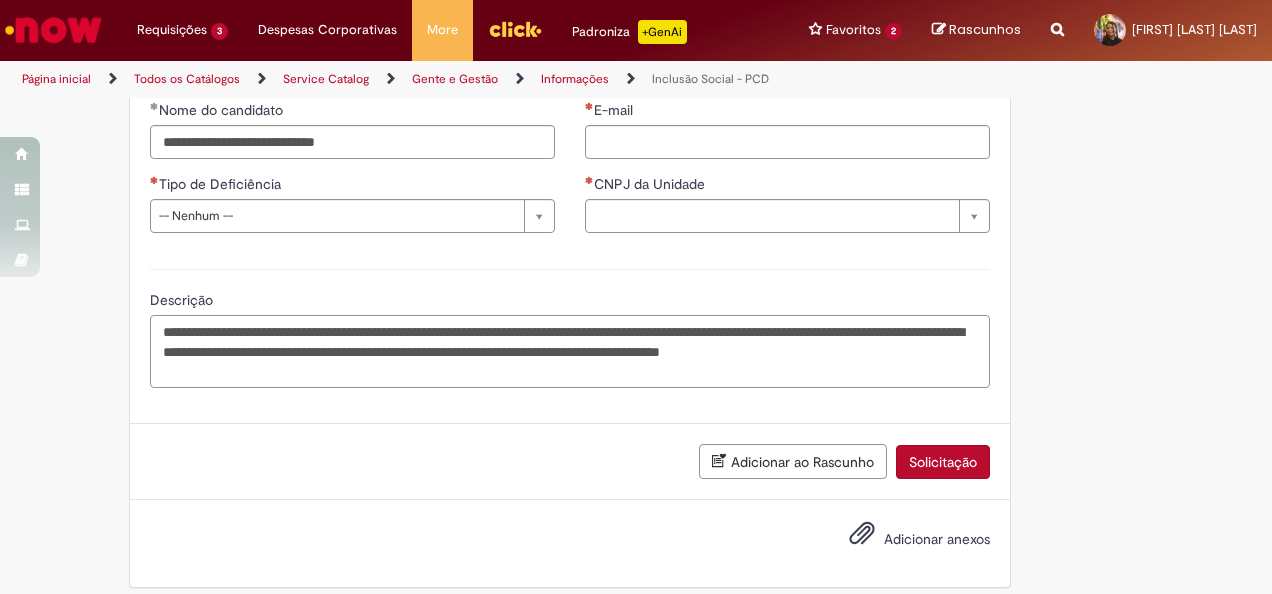 click on "**********" at bounding box center (570, 351) 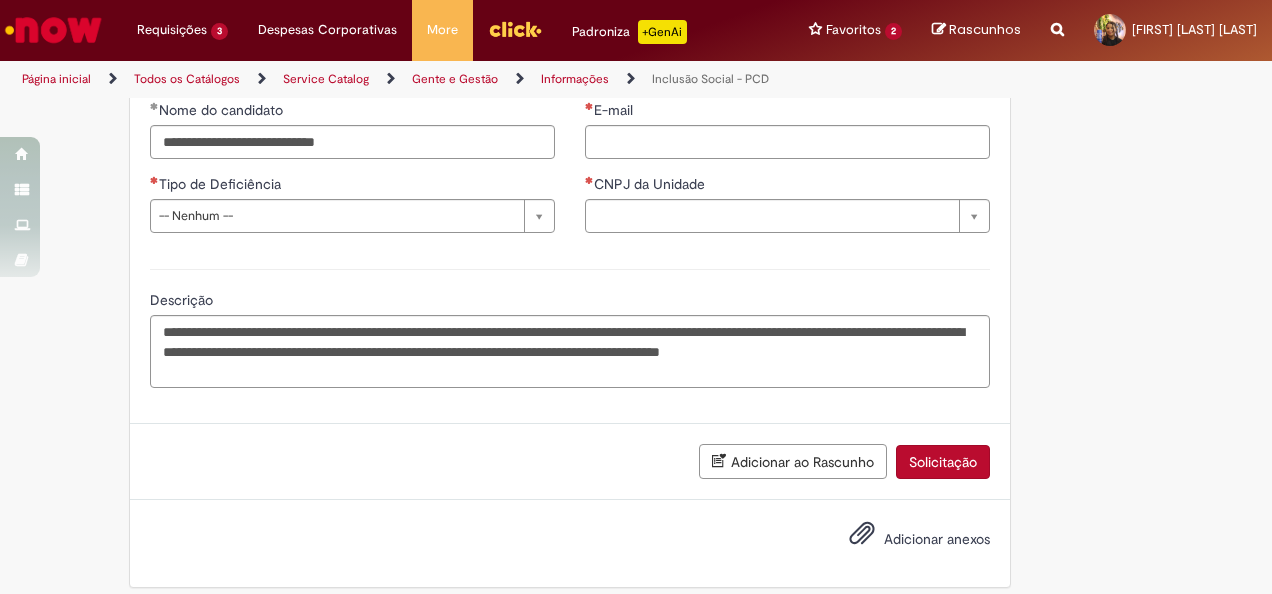 drag, startPoint x: 623, startPoint y: 224, endPoint x: 614, endPoint y: 208, distance: 18.35756 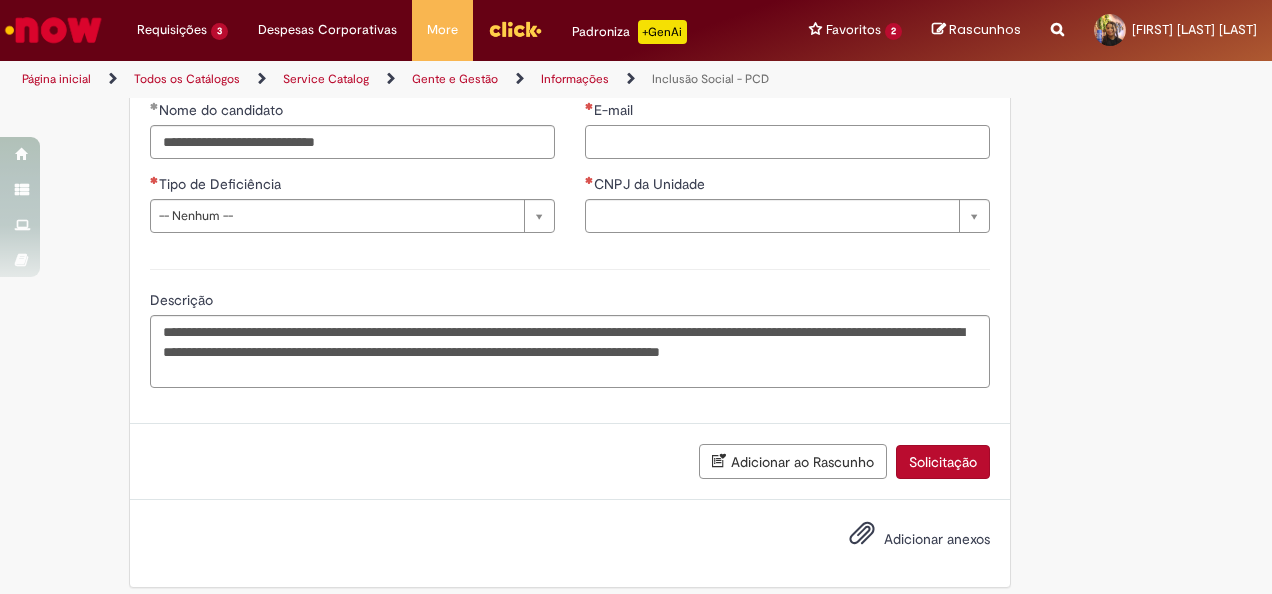 click on "E-mail" at bounding box center (787, 142) 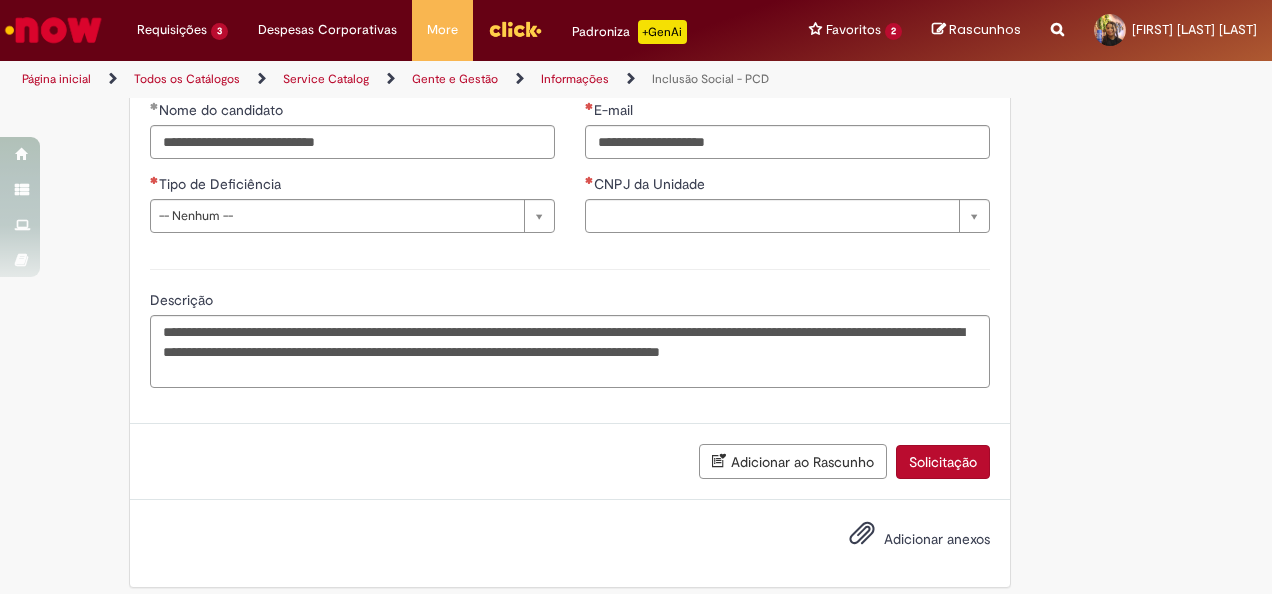 type on "**********" 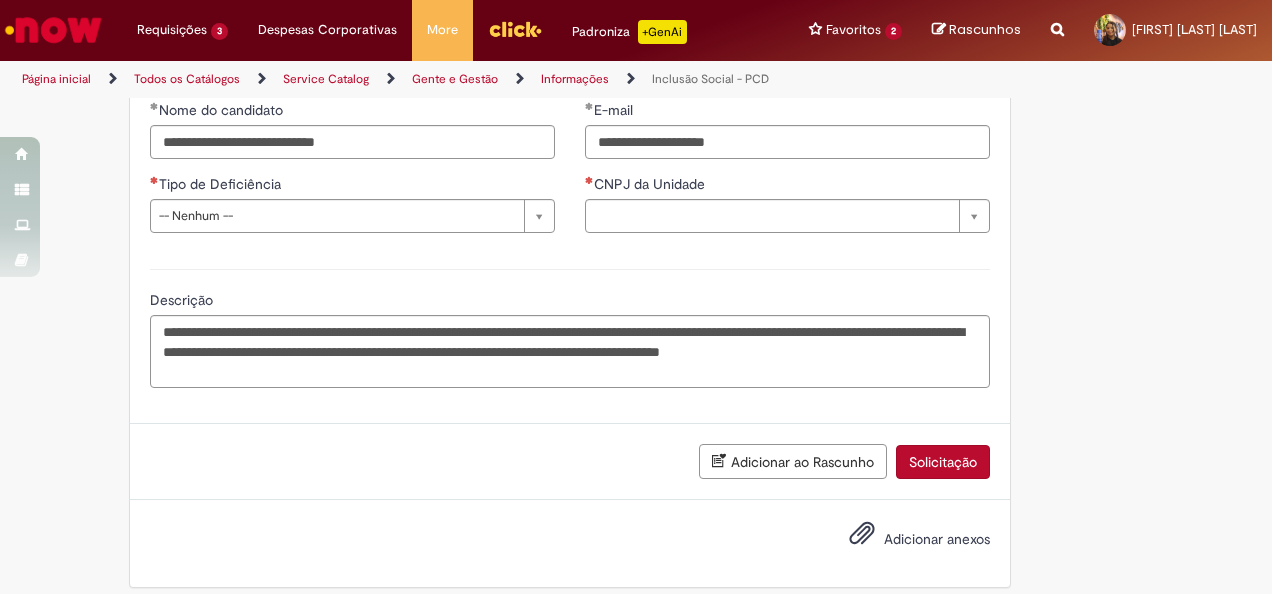 type on "**********" 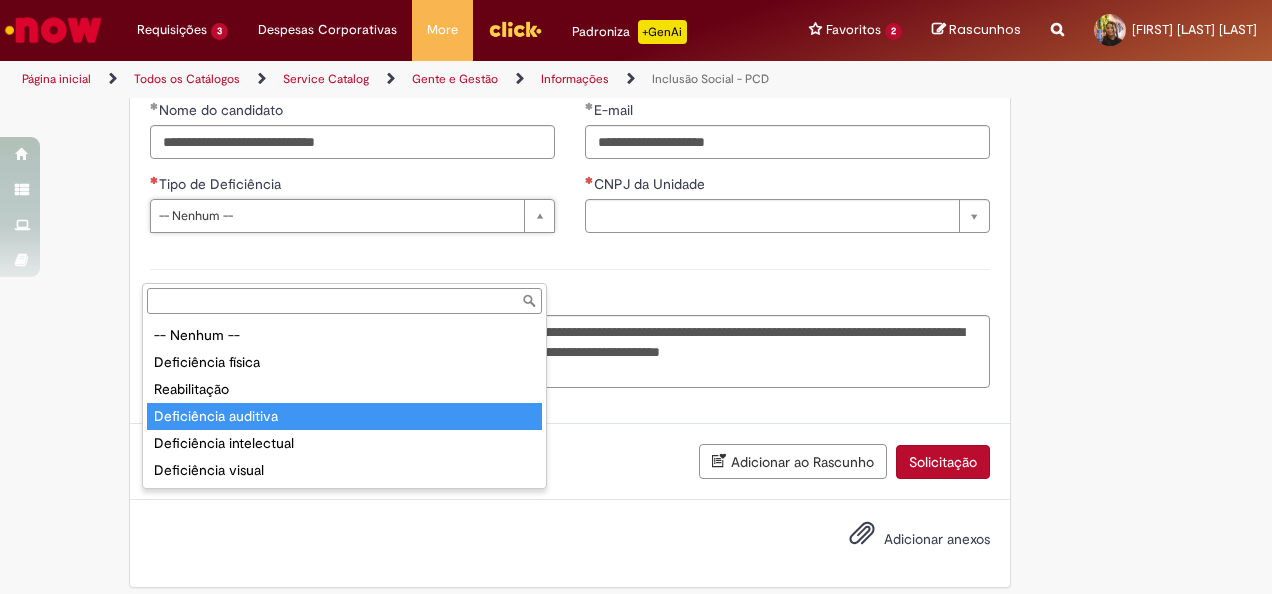 type on "**********" 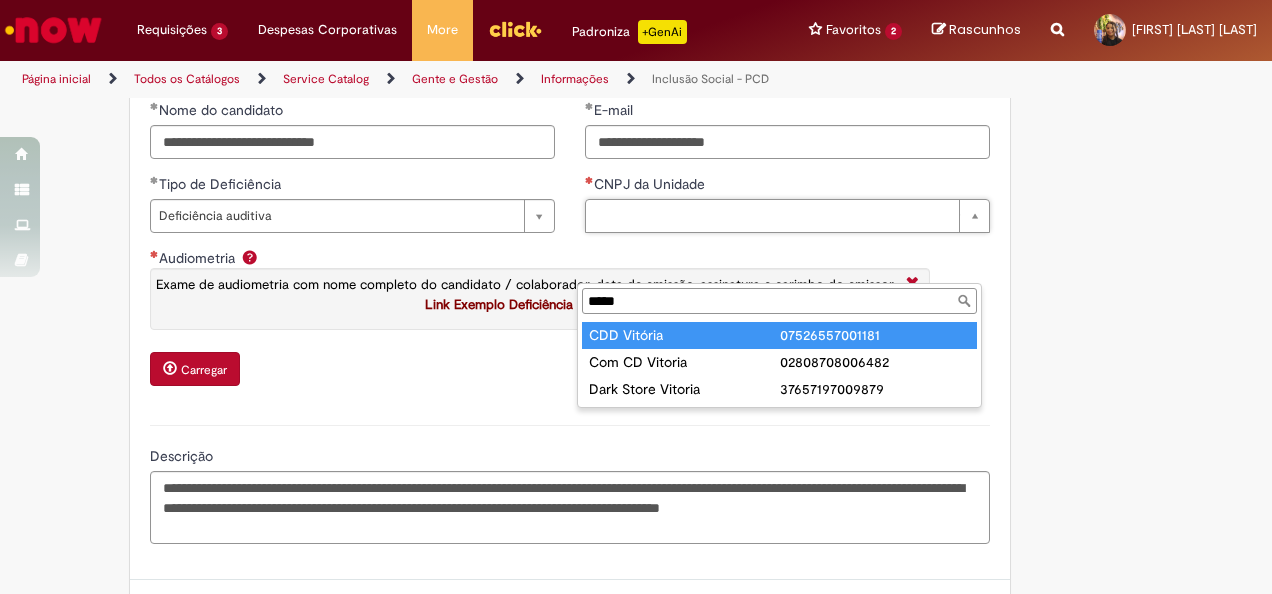 type on "*****" 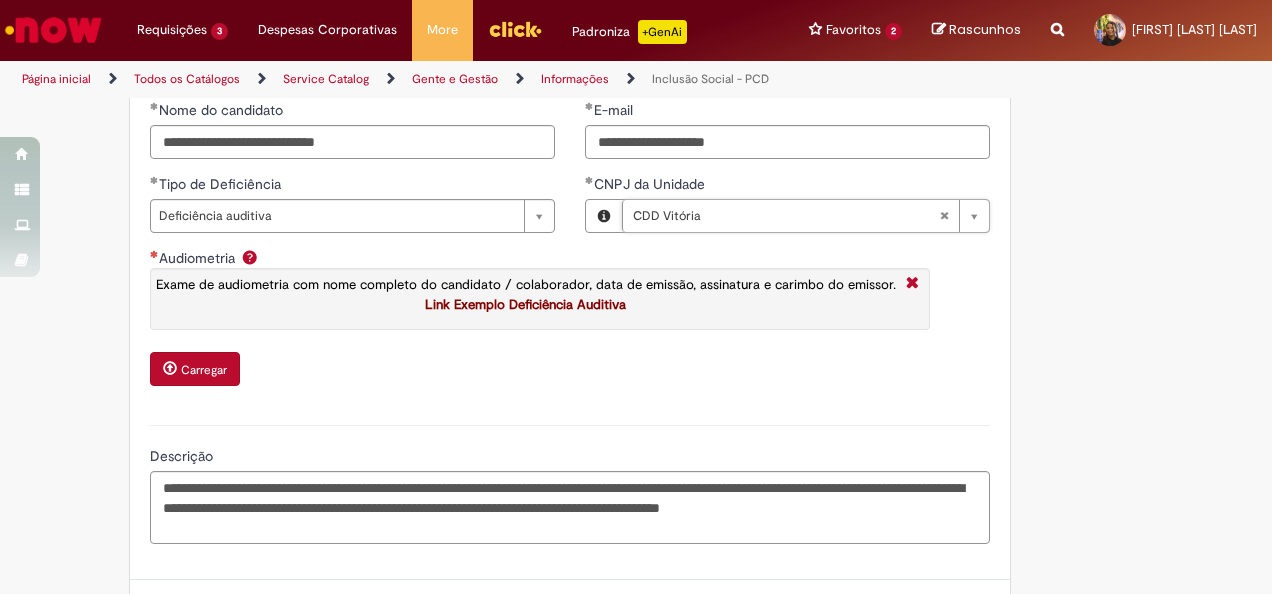 click on "Carregar" at bounding box center (204, 370) 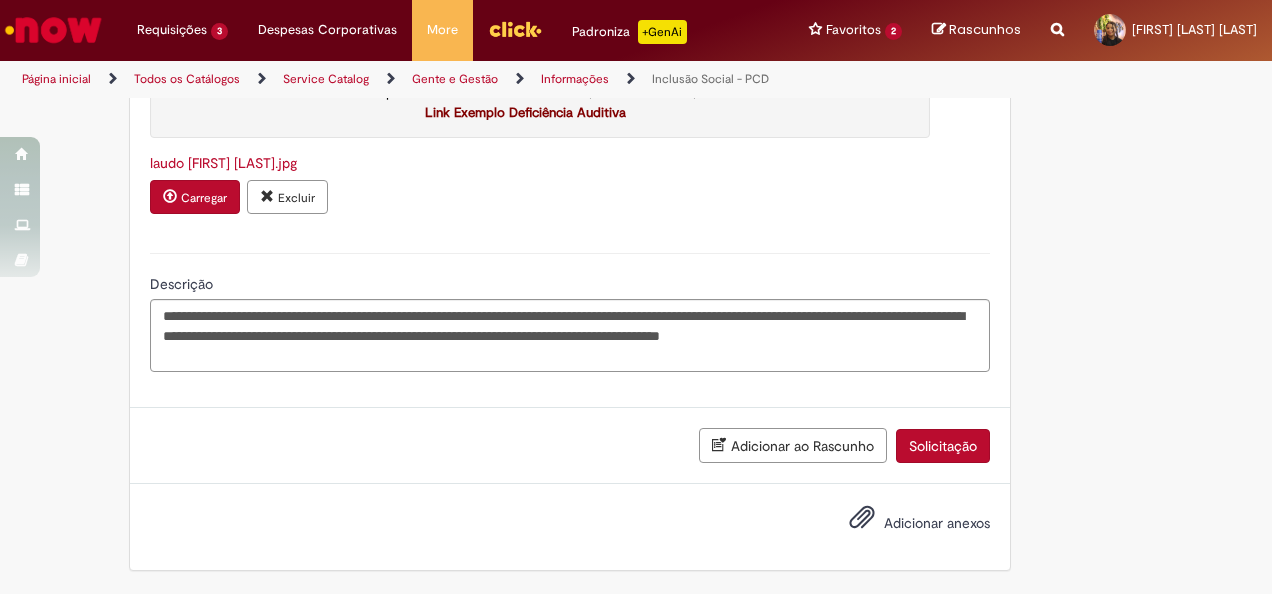 scroll, scrollTop: 1454, scrollLeft: 0, axis: vertical 